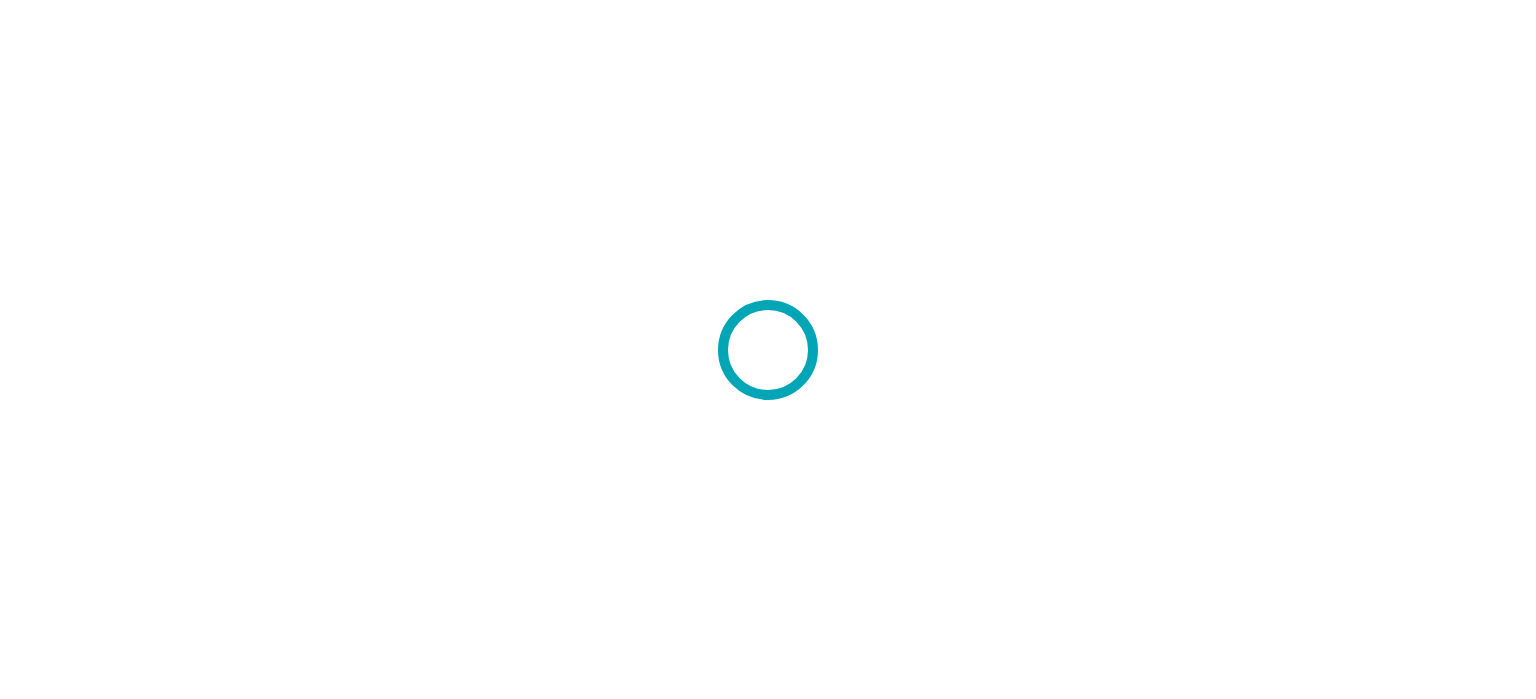 scroll, scrollTop: 0, scrollLeft: 0, axis: both 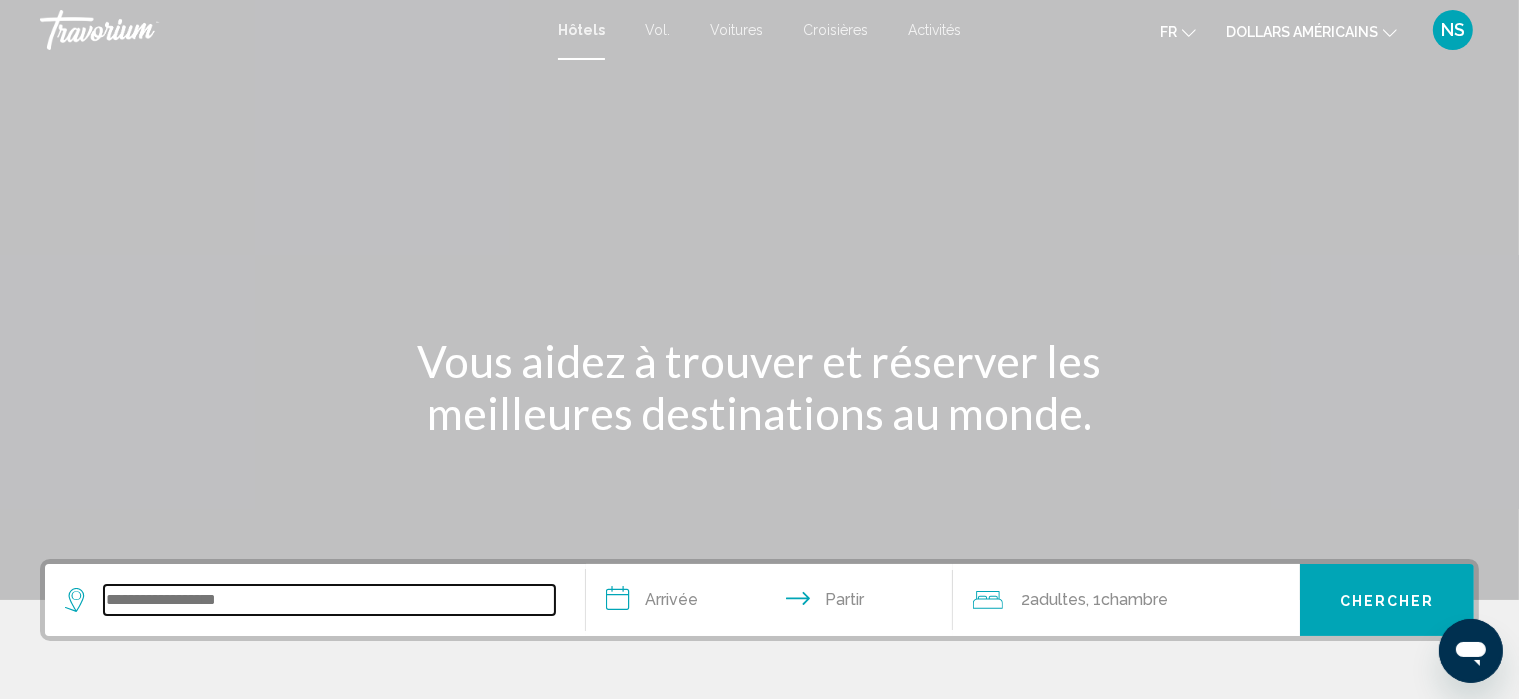 click at bounding box center [329, 600] 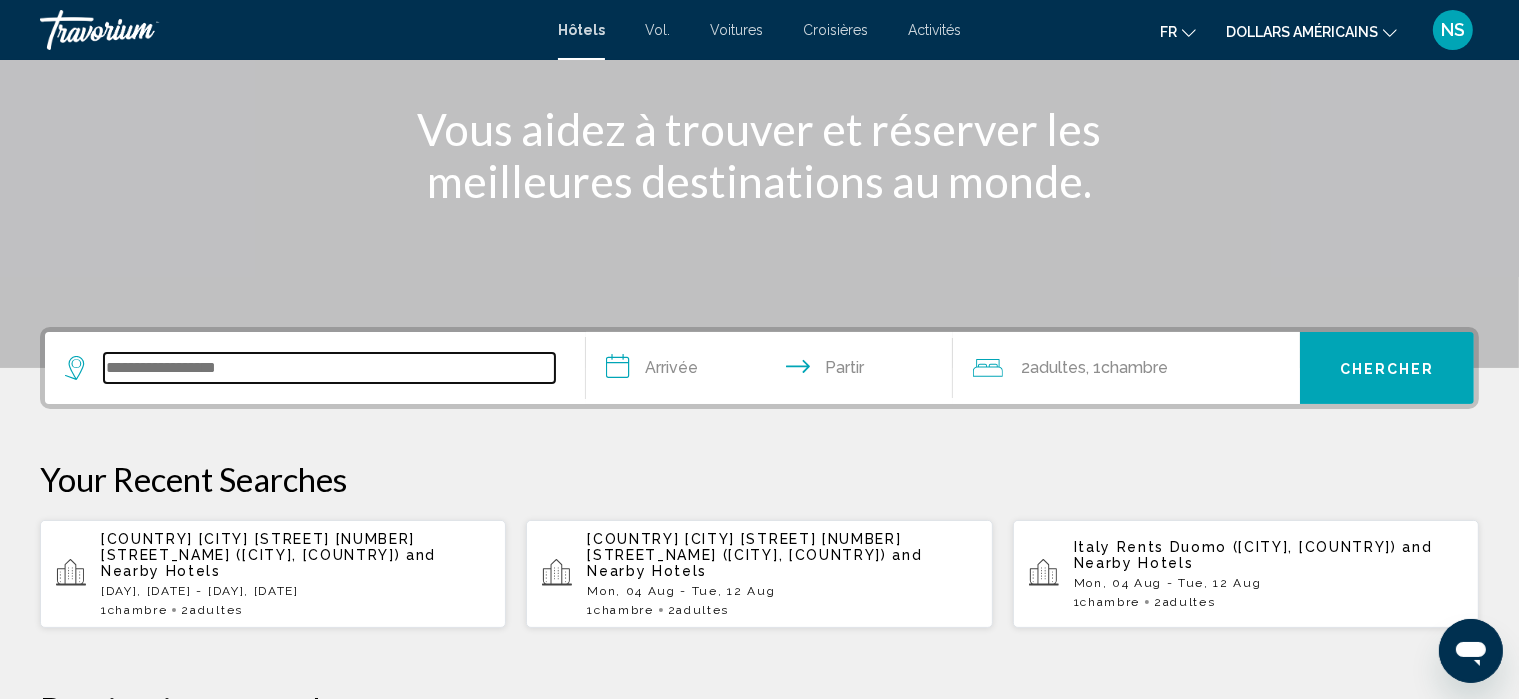 scroll, scrollTop: 493, scrollLeft: 0, axis: vertical 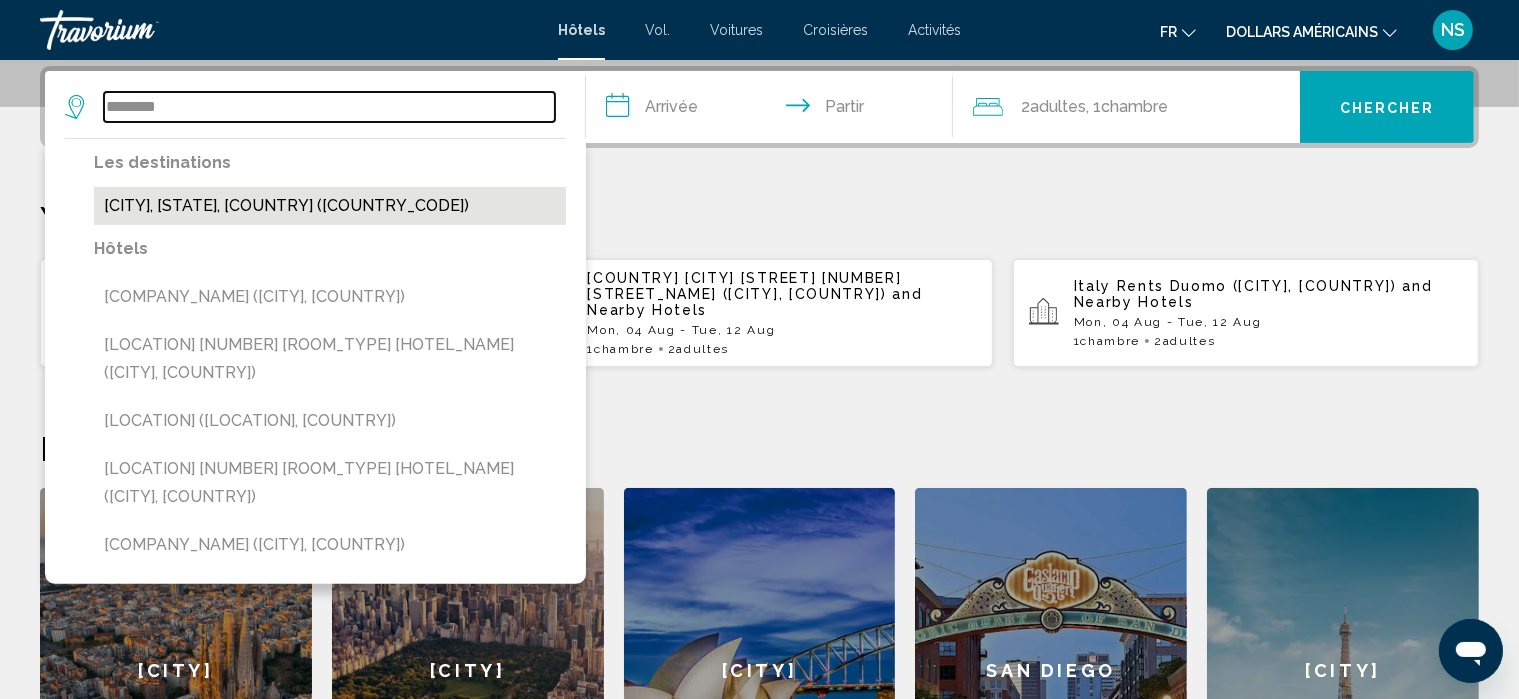 type on "********" 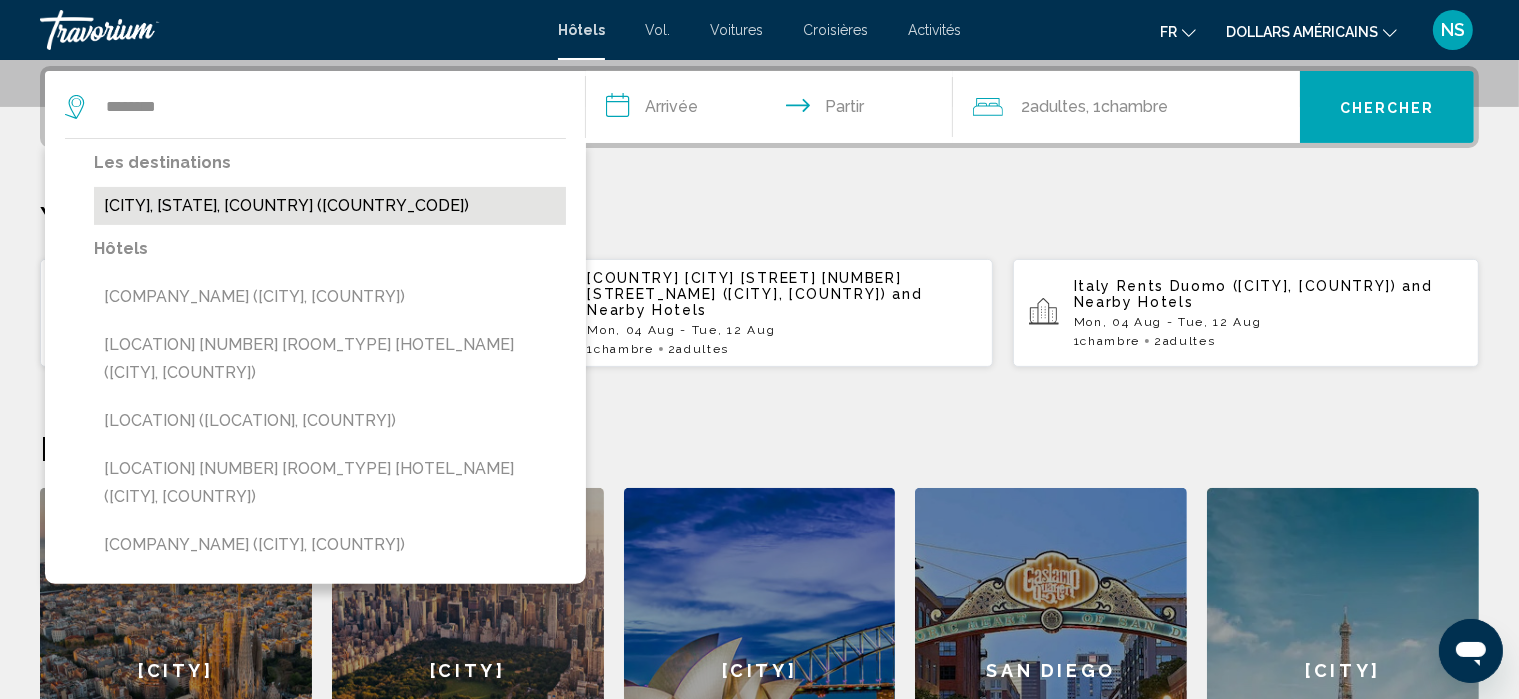 click on "[CITY], [STATE], [COUNTRY] ([COUNTRY_CODE])" at bounding box center [330, 206] 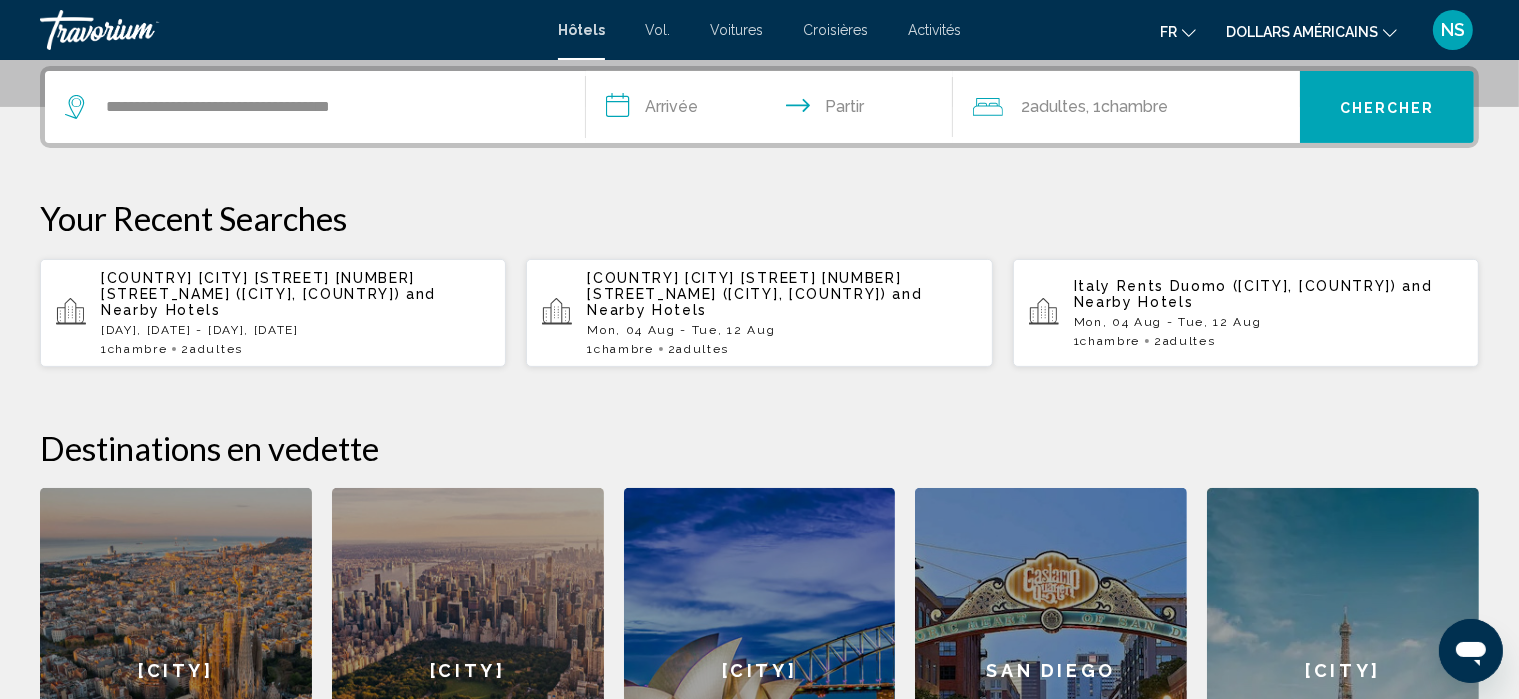 click on "**********" at bounding box center [773, 110] 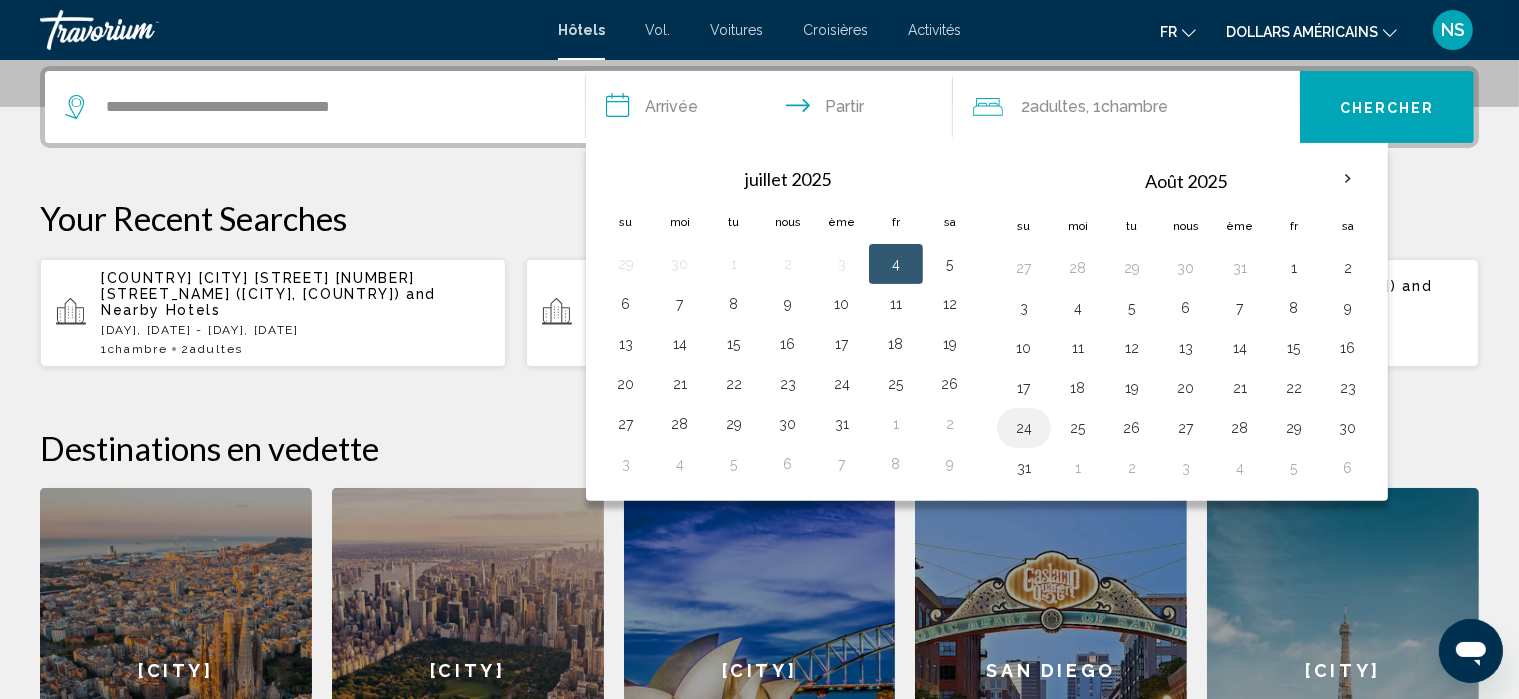 click on "24" at bounding box center (1024, 428) 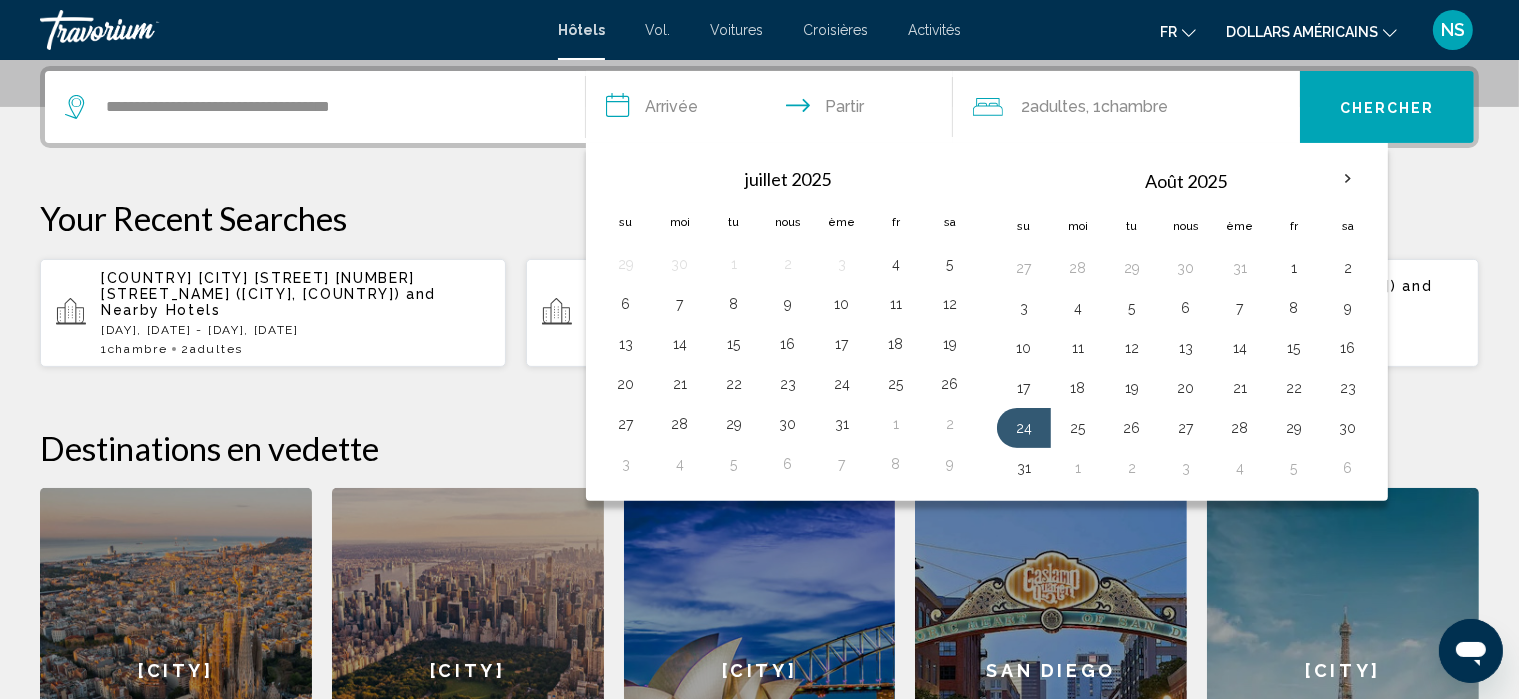 click on "**********" at bounding box center (773, 110) 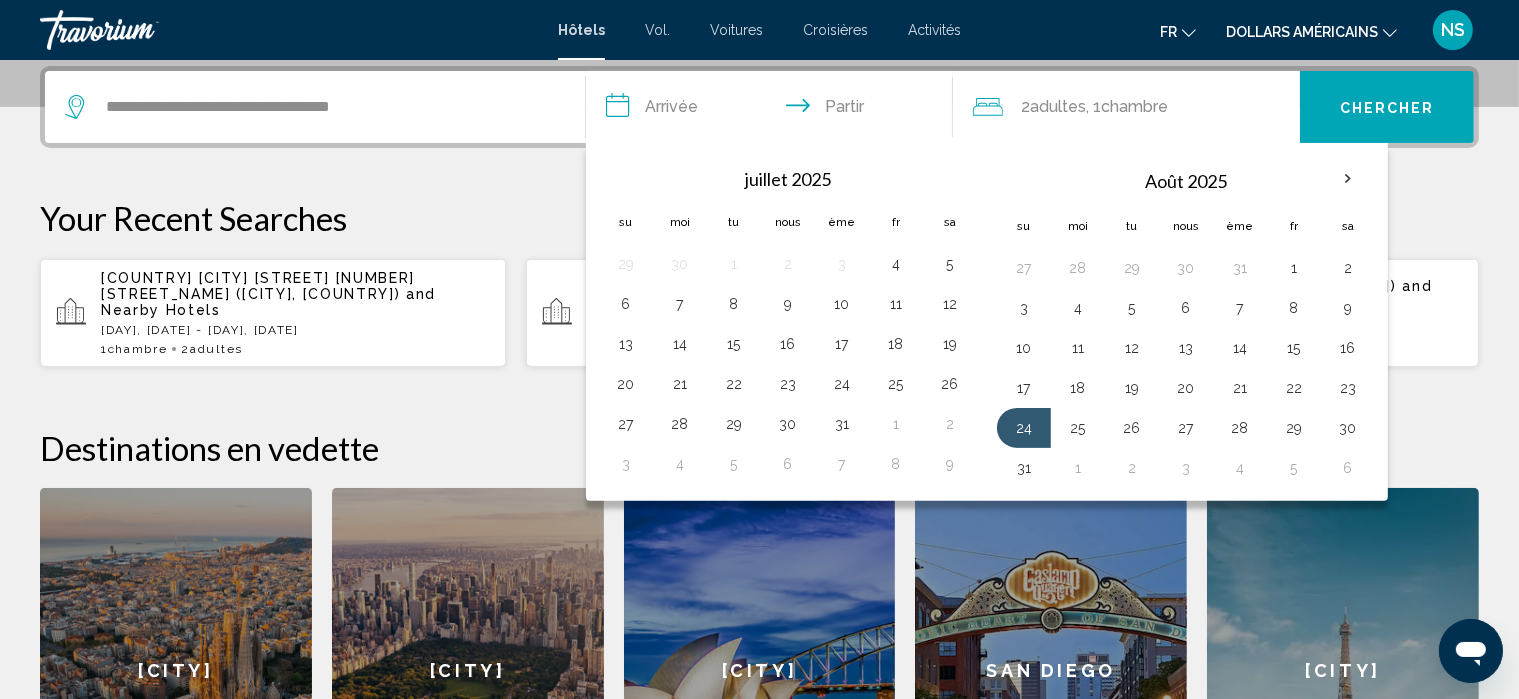 click on "**********" at bounding box center (773, 110) 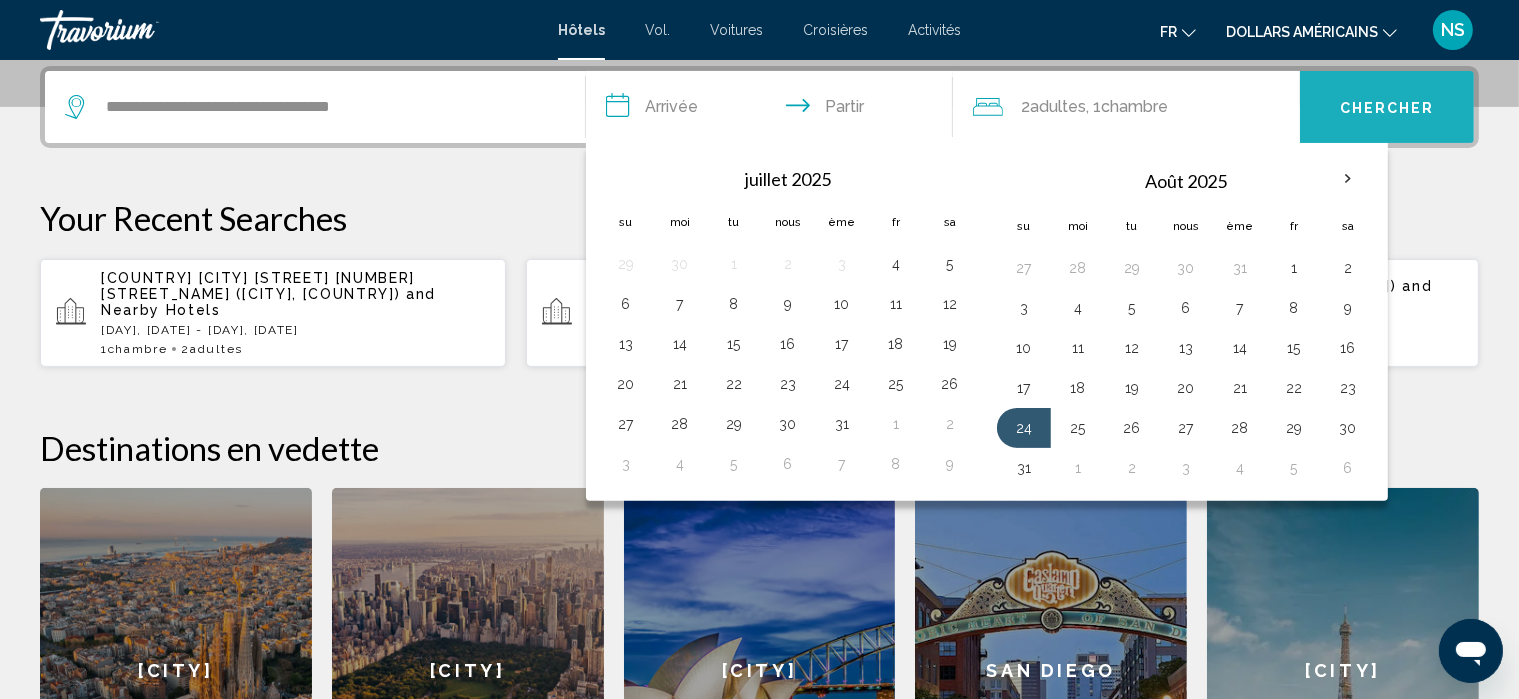 click on "Chercher" at bounding box center [1387, 107] 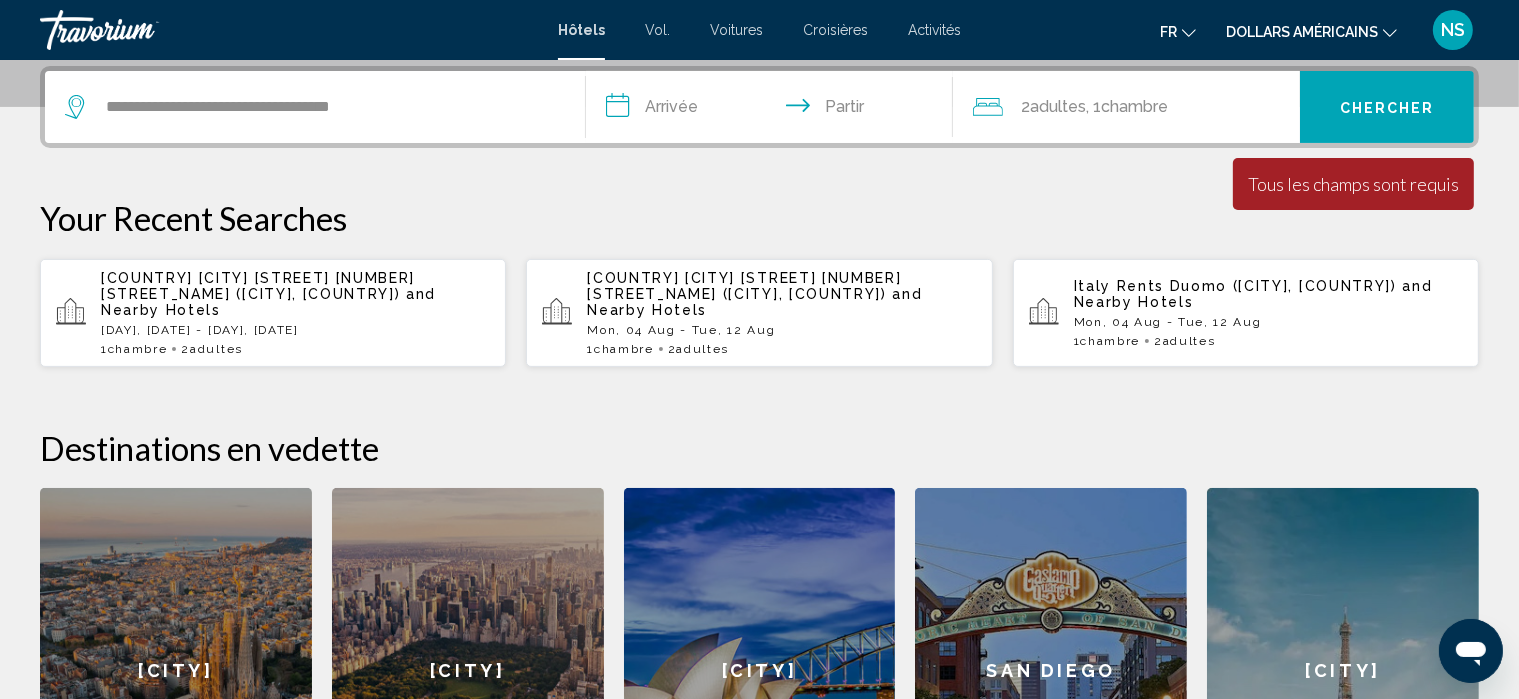 click on "**********" at bounding box center (773, 110) 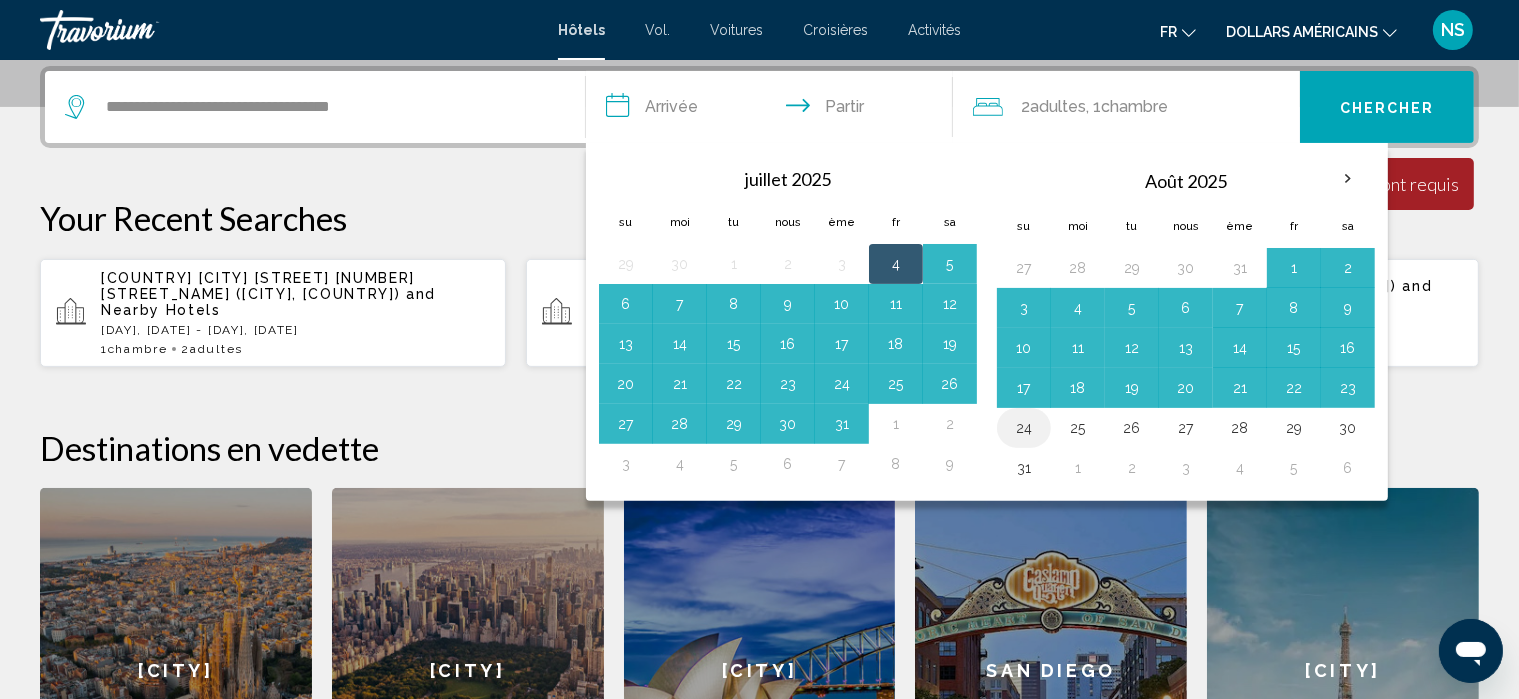 click on "24" at bounding box center (1024, 428) 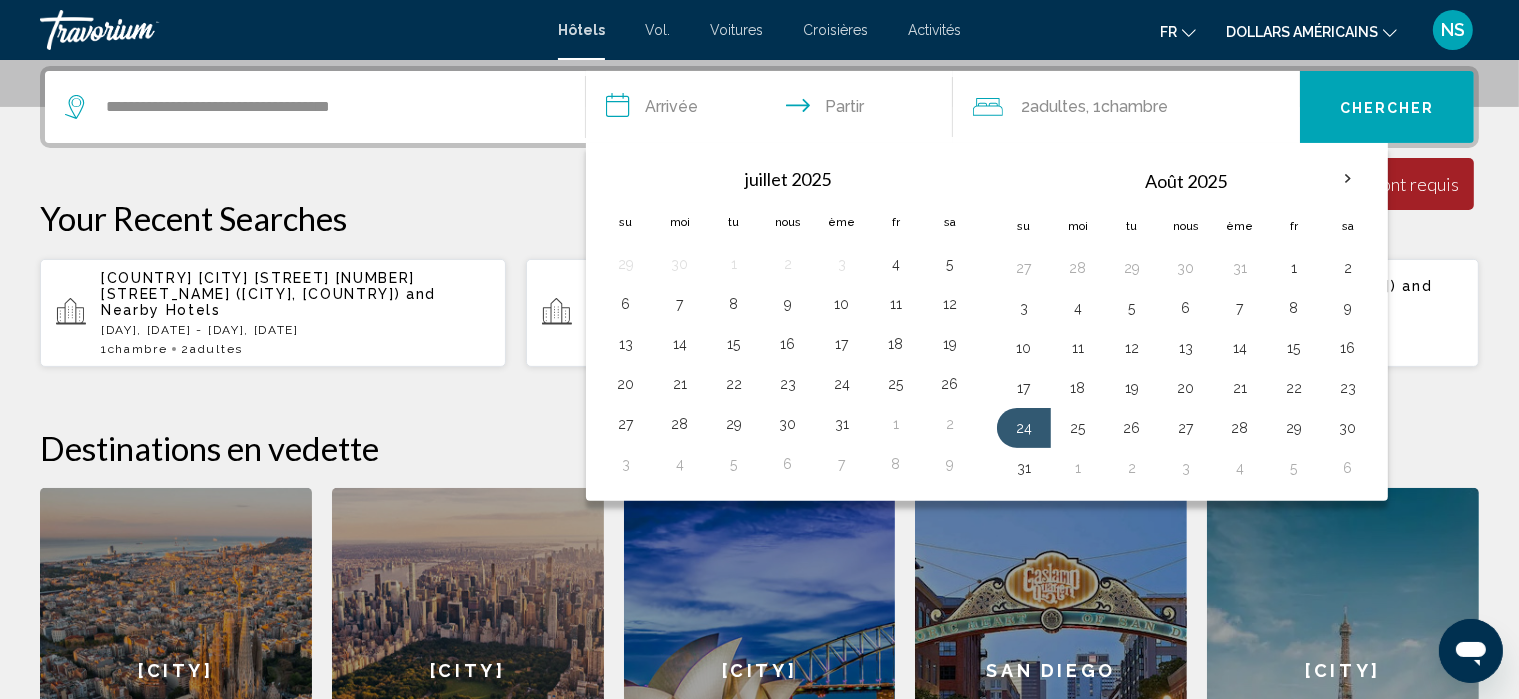 click on "**********" at bounding box center [773, 110] 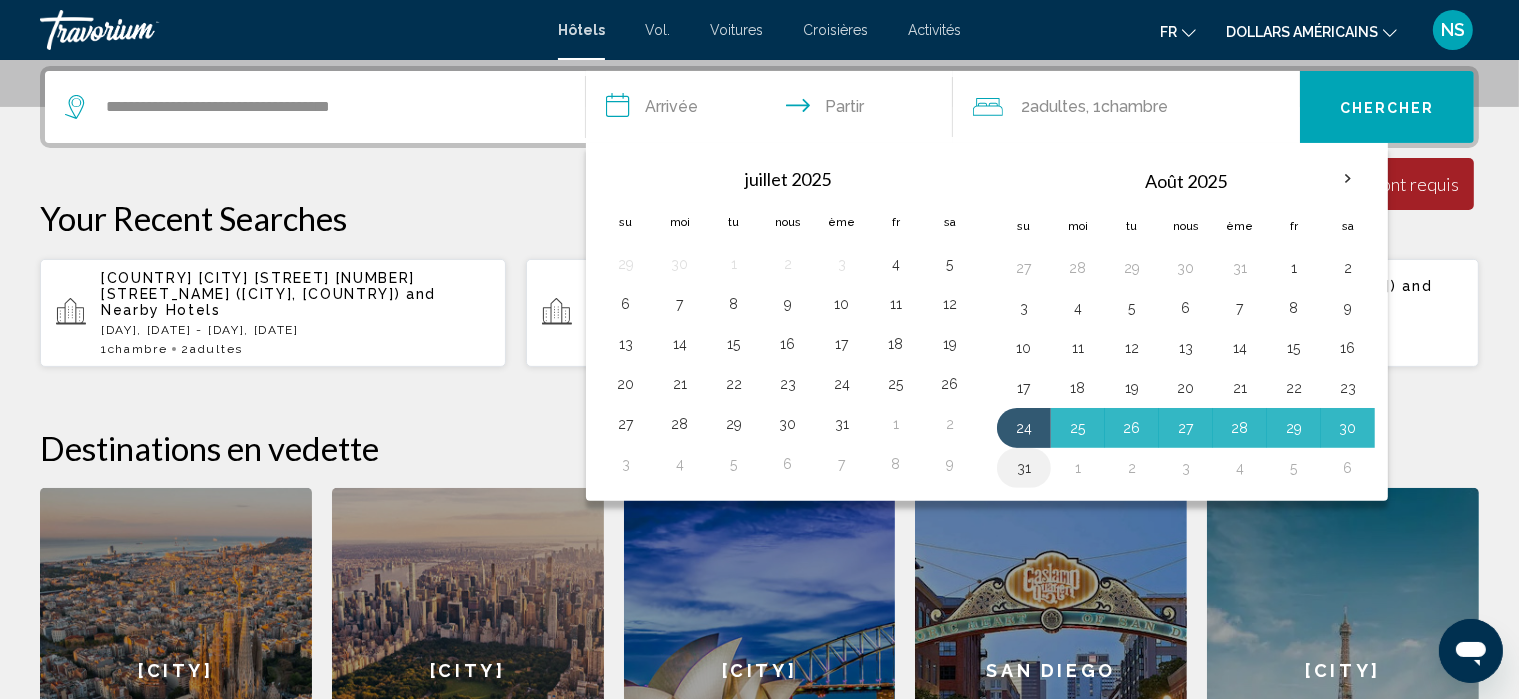click on "31" at bounding box center (1024, 468) 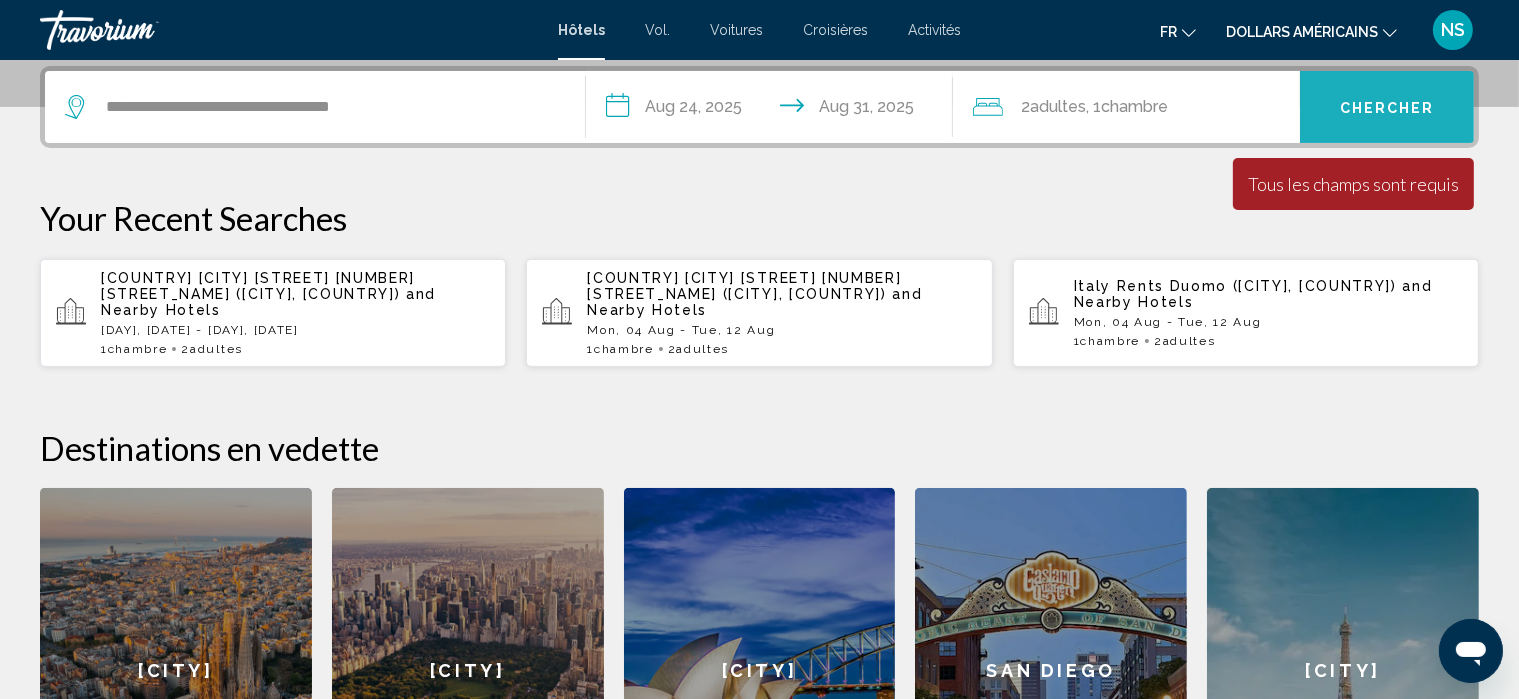 click on "Chercher" at bounding box center [1387, 108] 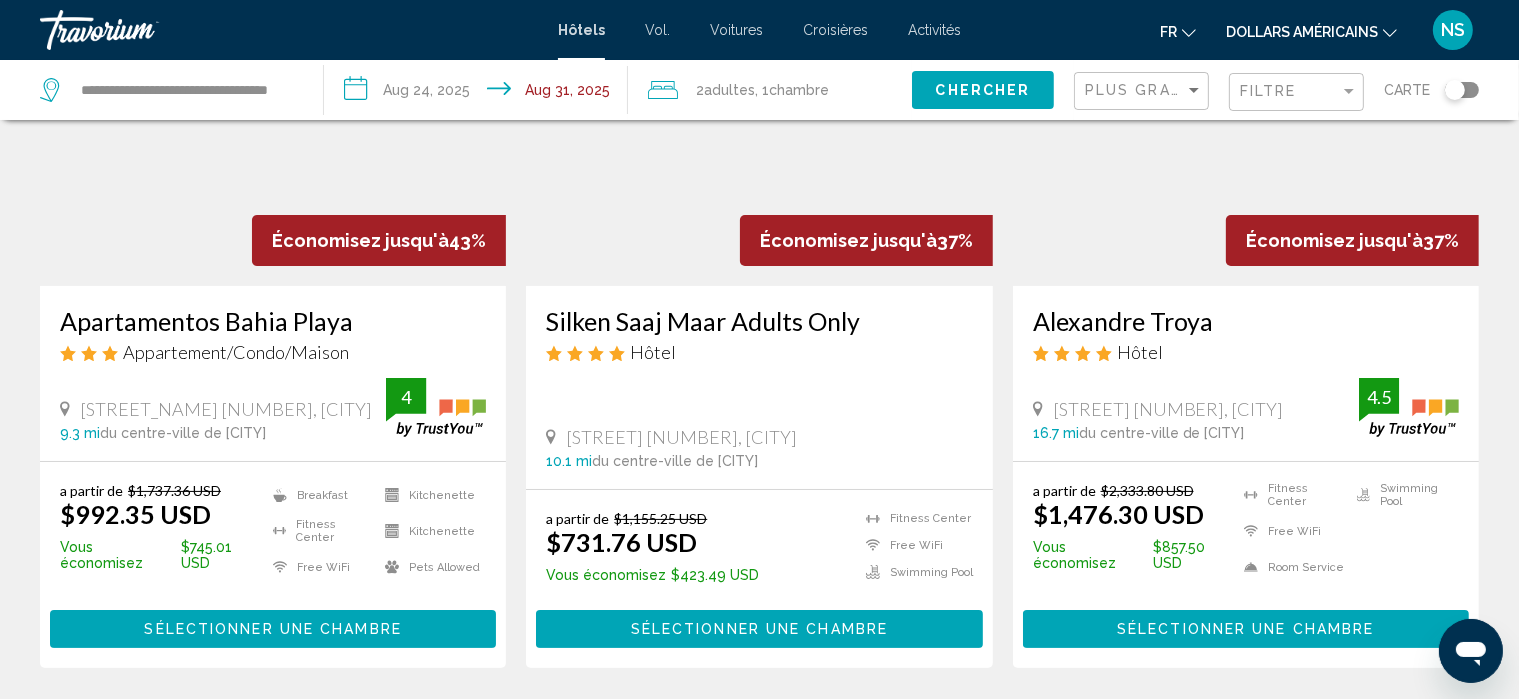 scroll, scrollTop: 226, scrollLeft: 0, axis: vertical 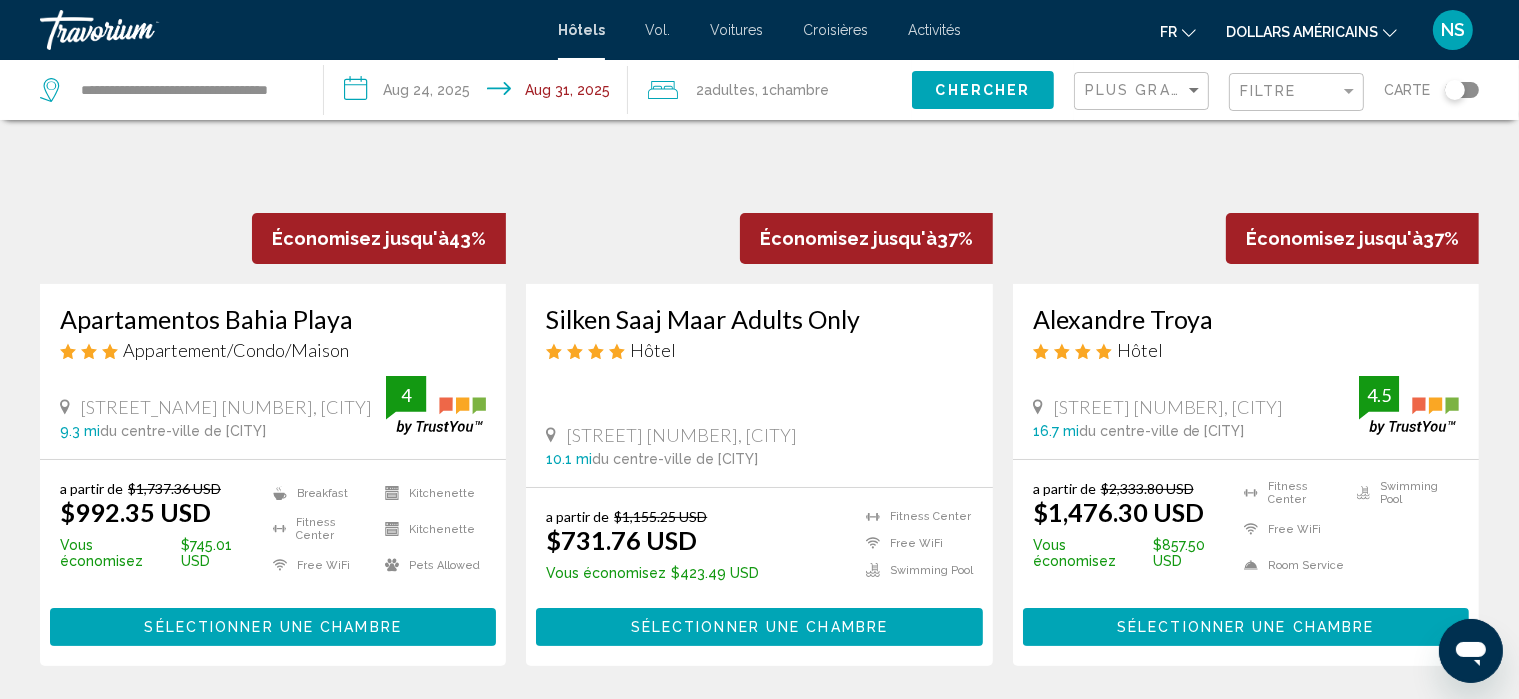 click at bounding box center [1390, 33] 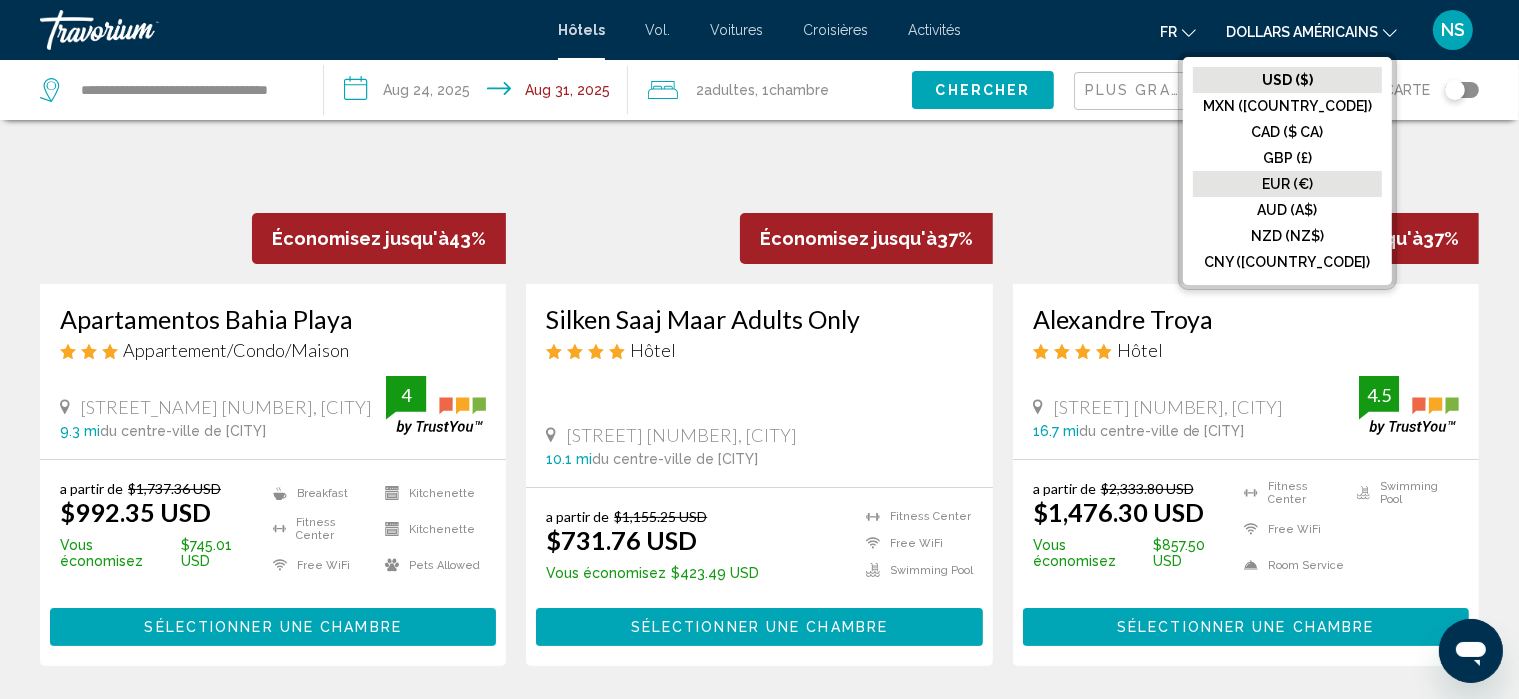 click on "EUR (€)" at bounding box center (1287, 80) 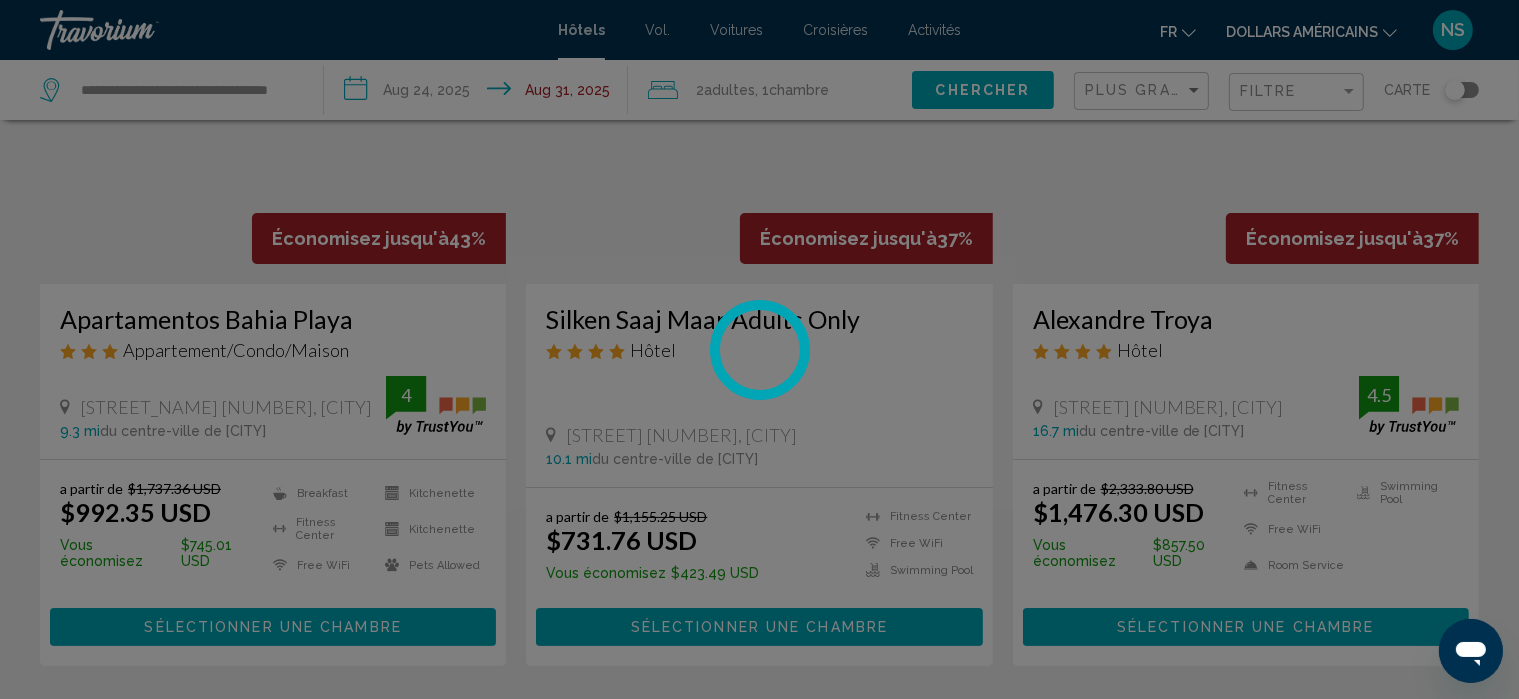 scroll, scrollTop: 0, scrollLeft: 0, axis: both 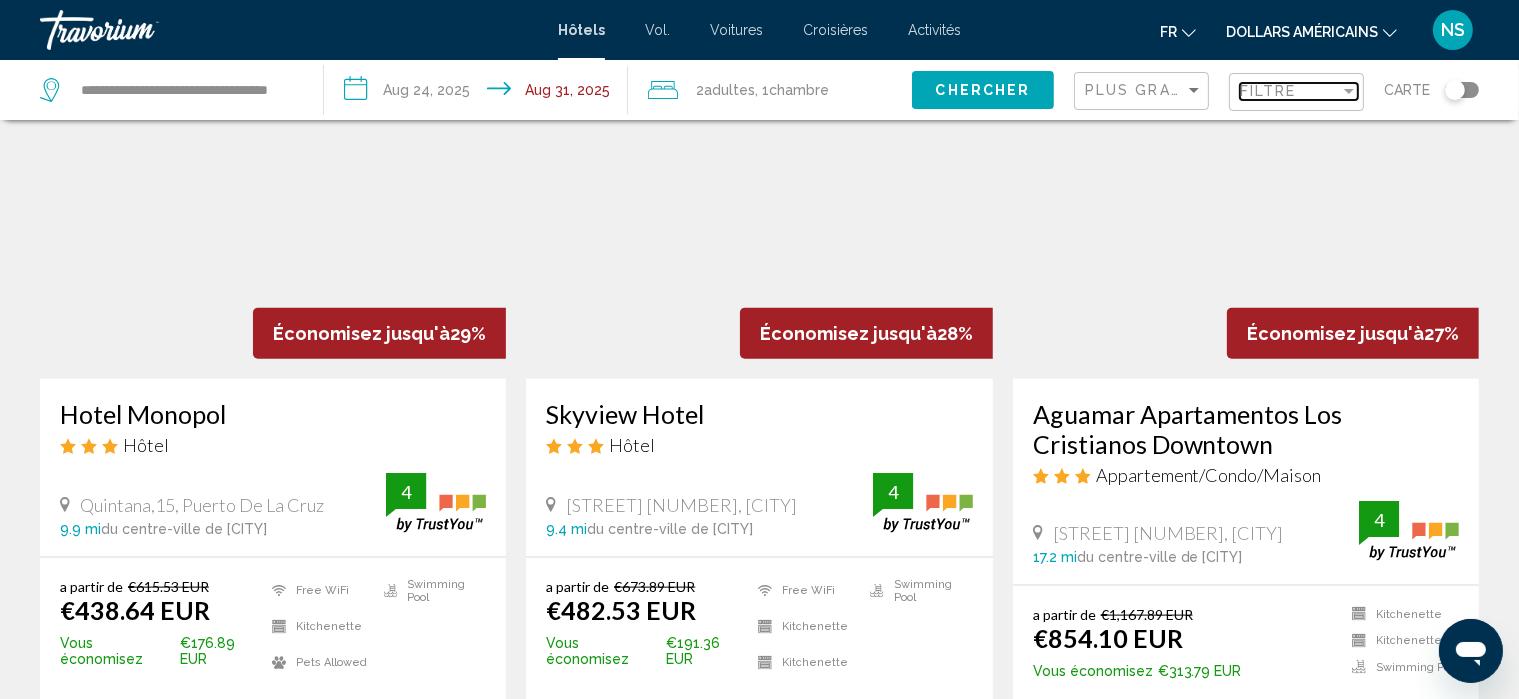 click at bounding box center (1349, 91) 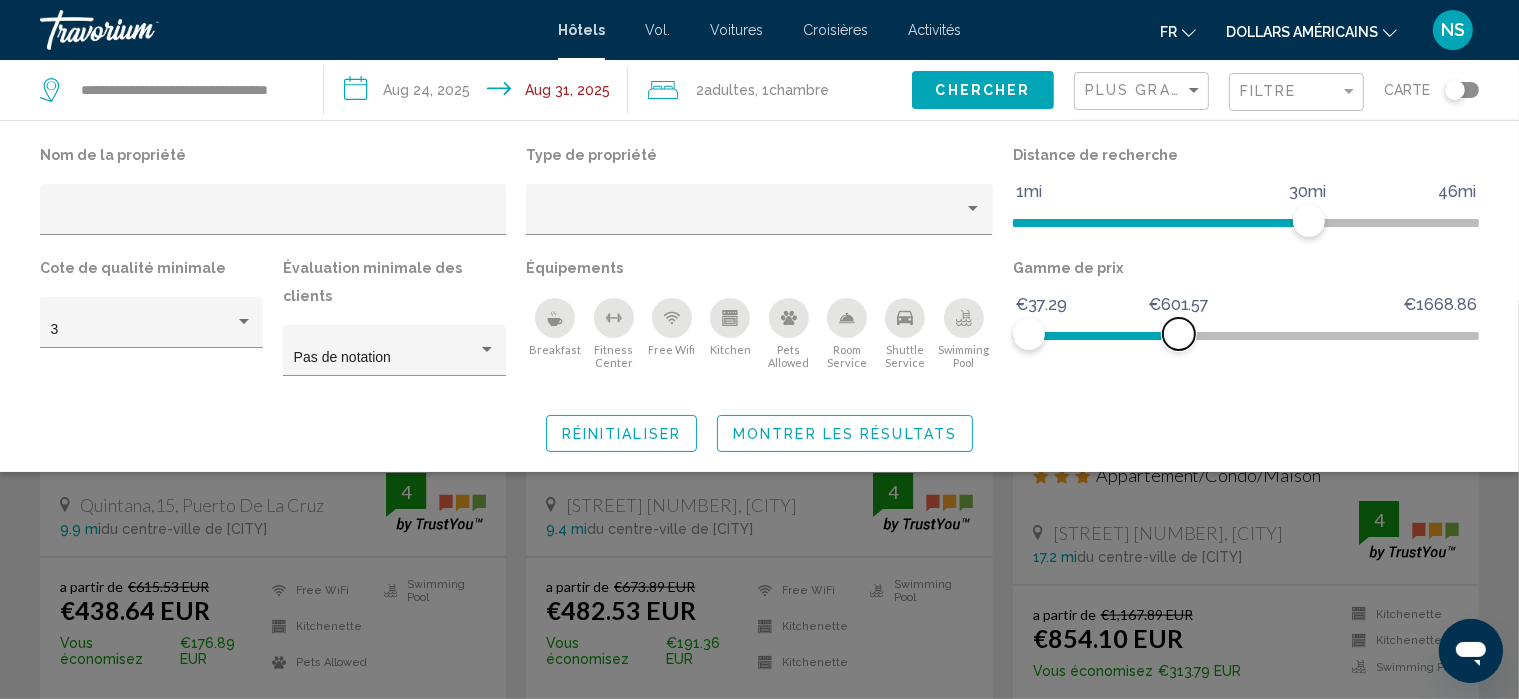 drag, startPoint x: 1466, startPoint y: 334, endPoint x: 1181, endPoint y: 359, distance: 286.0944 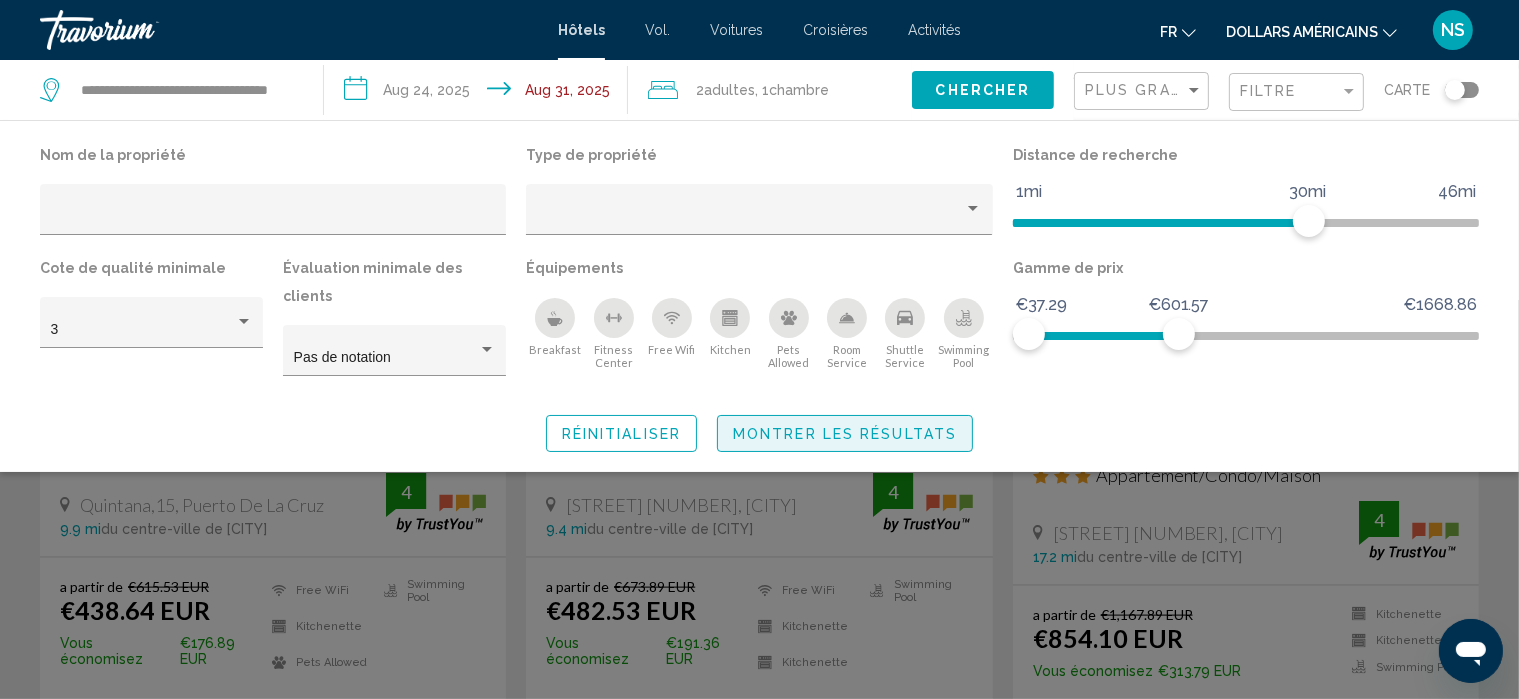 click on "Montrer les résultats" at bounding box center [845, 434] 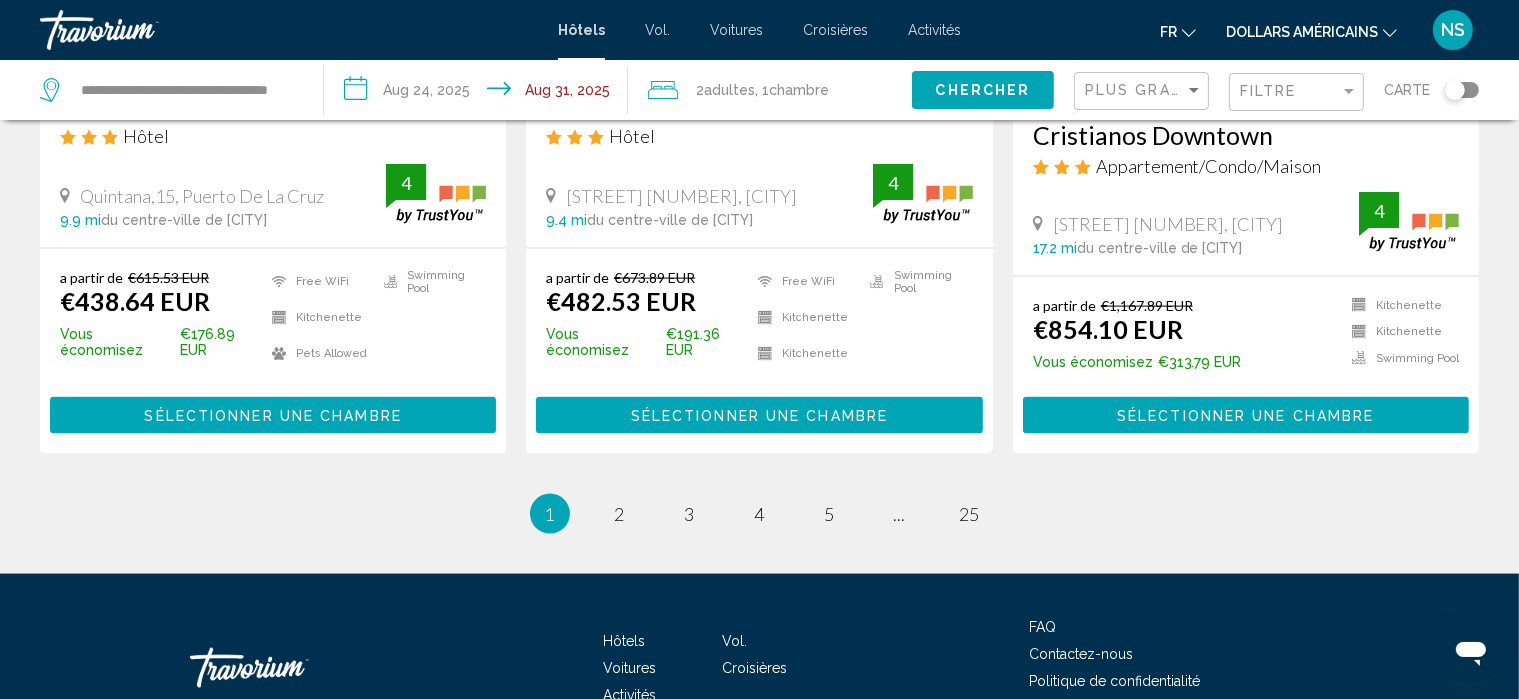 scroll, scrollTop: 2703, scrollLeft: 0, axis: vertical 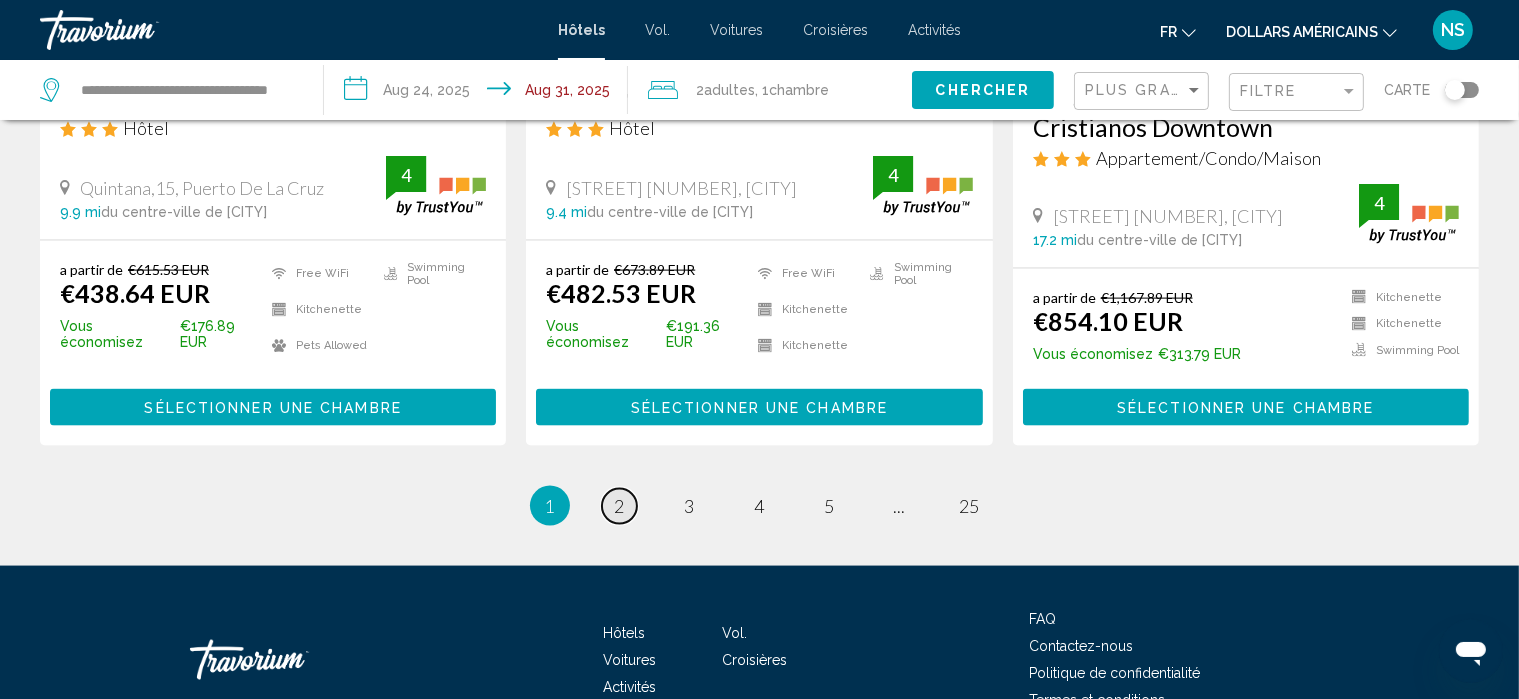 click on "page  [NUMBER]" at bounding box center [619, 506] 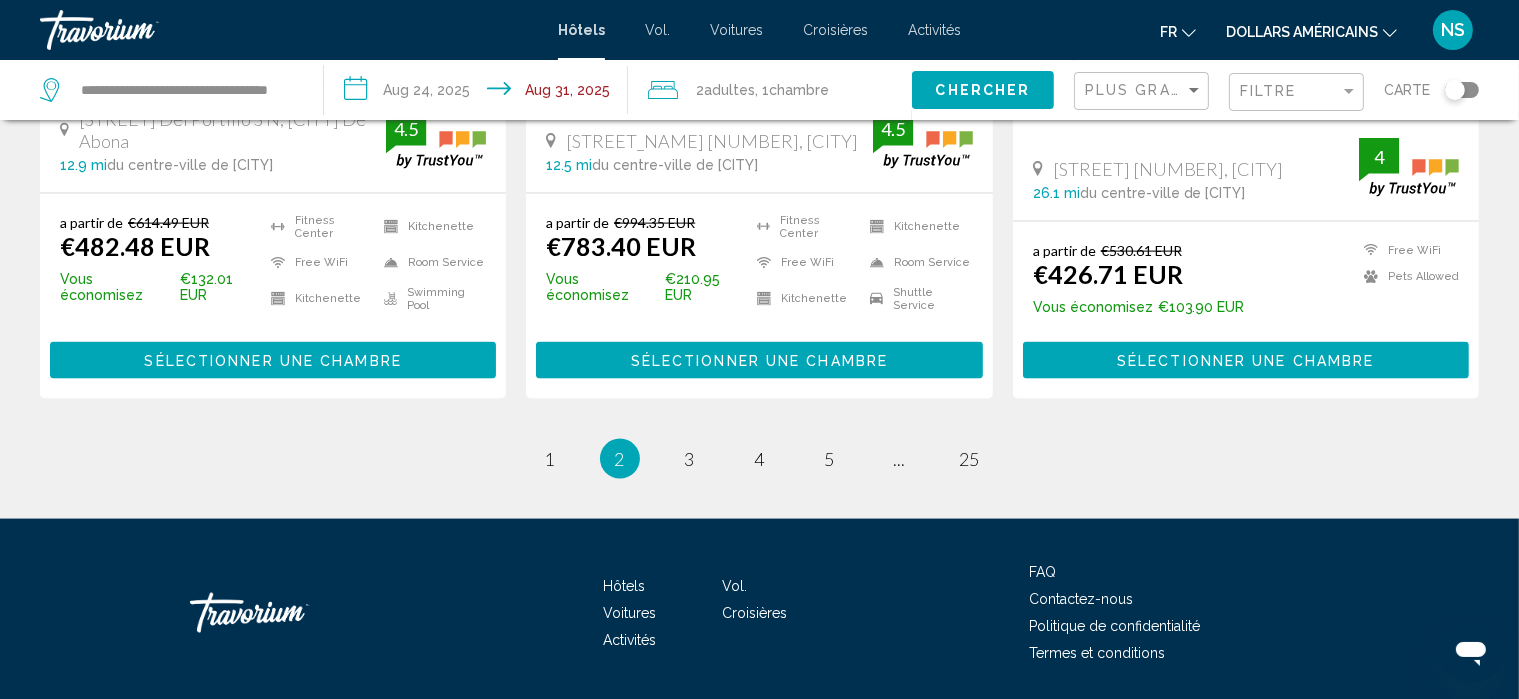 scroll, scrollTop: 2752, scrollLeft: 0, axis: vertical 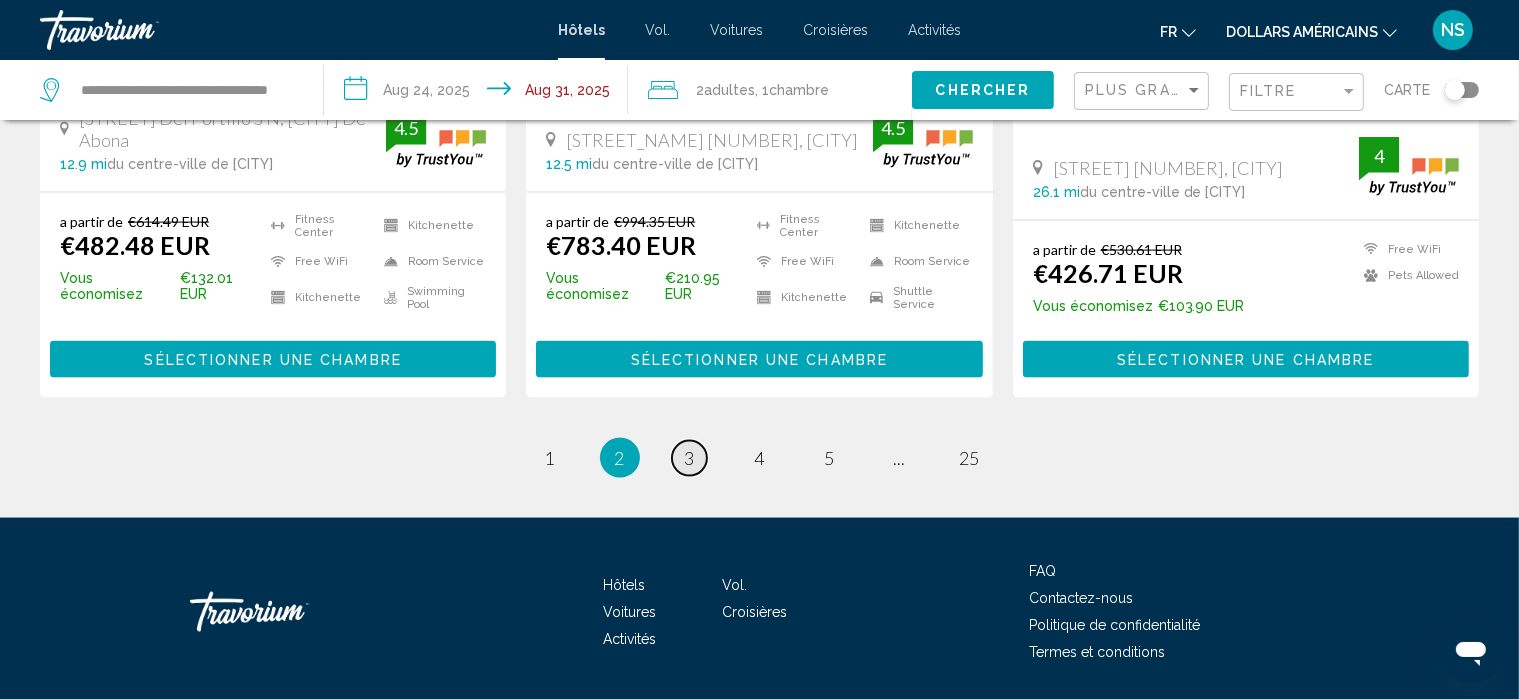 click on "3" at bounding box center (550, 458) 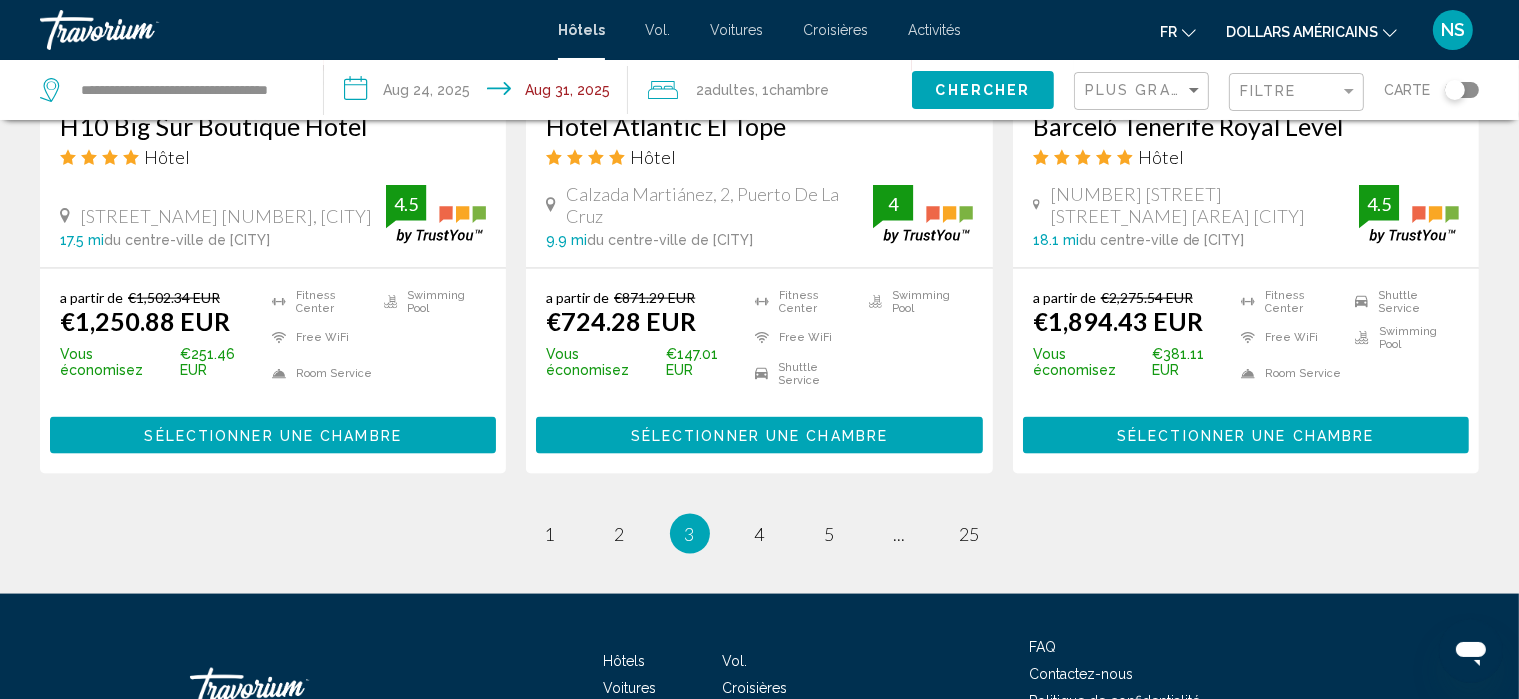 scroll, scrollTop: 2676, scrollLeft: 0, axis: vertical 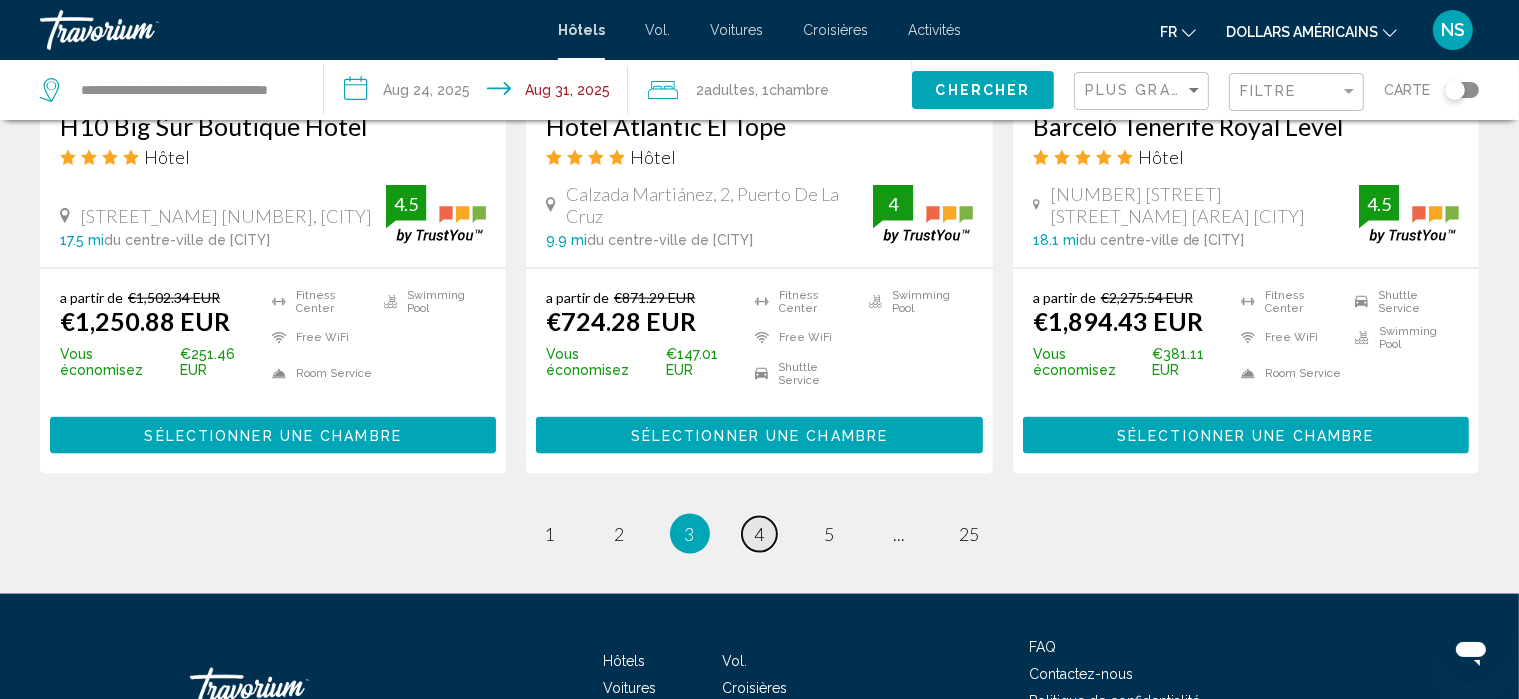 click on "4" at bounding box center [550, 534] 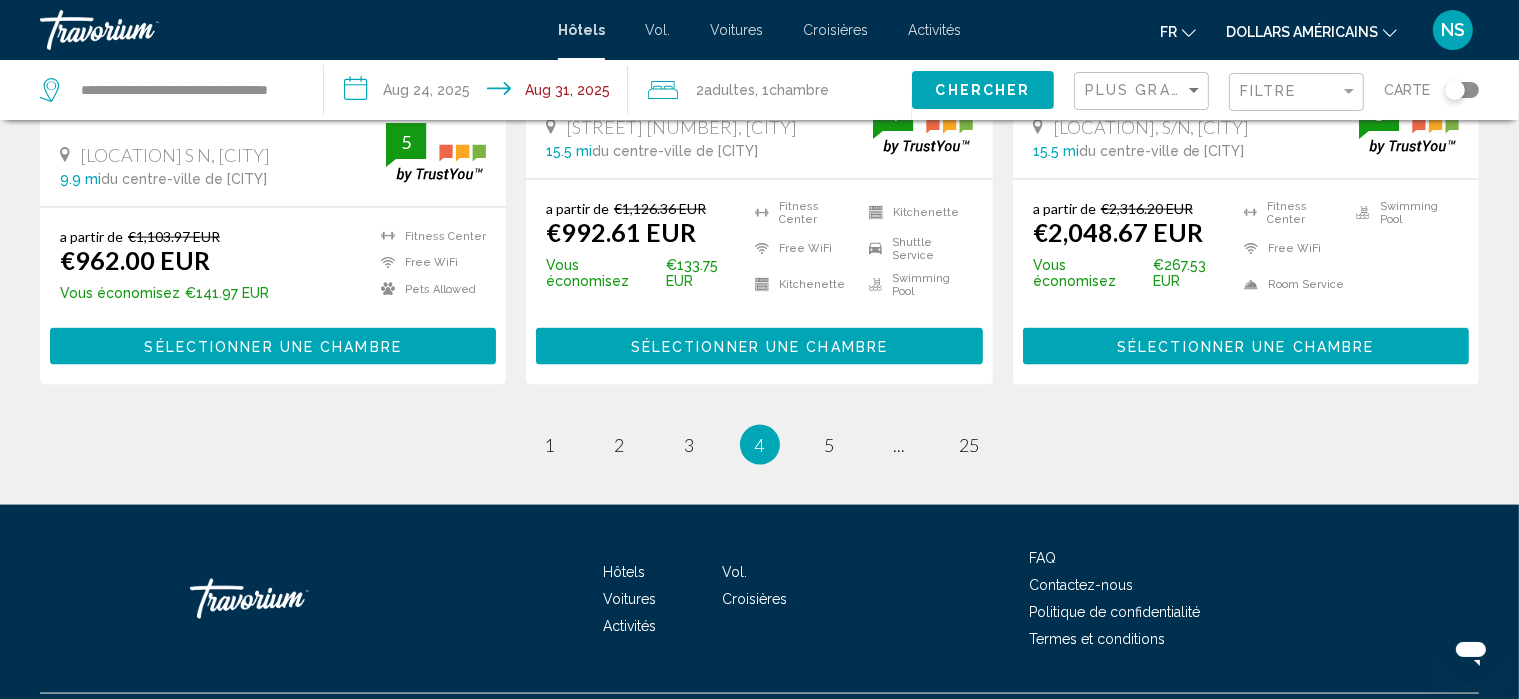 scroll, scrollTop: 2735, scrollLeft: 0, axis: vertical 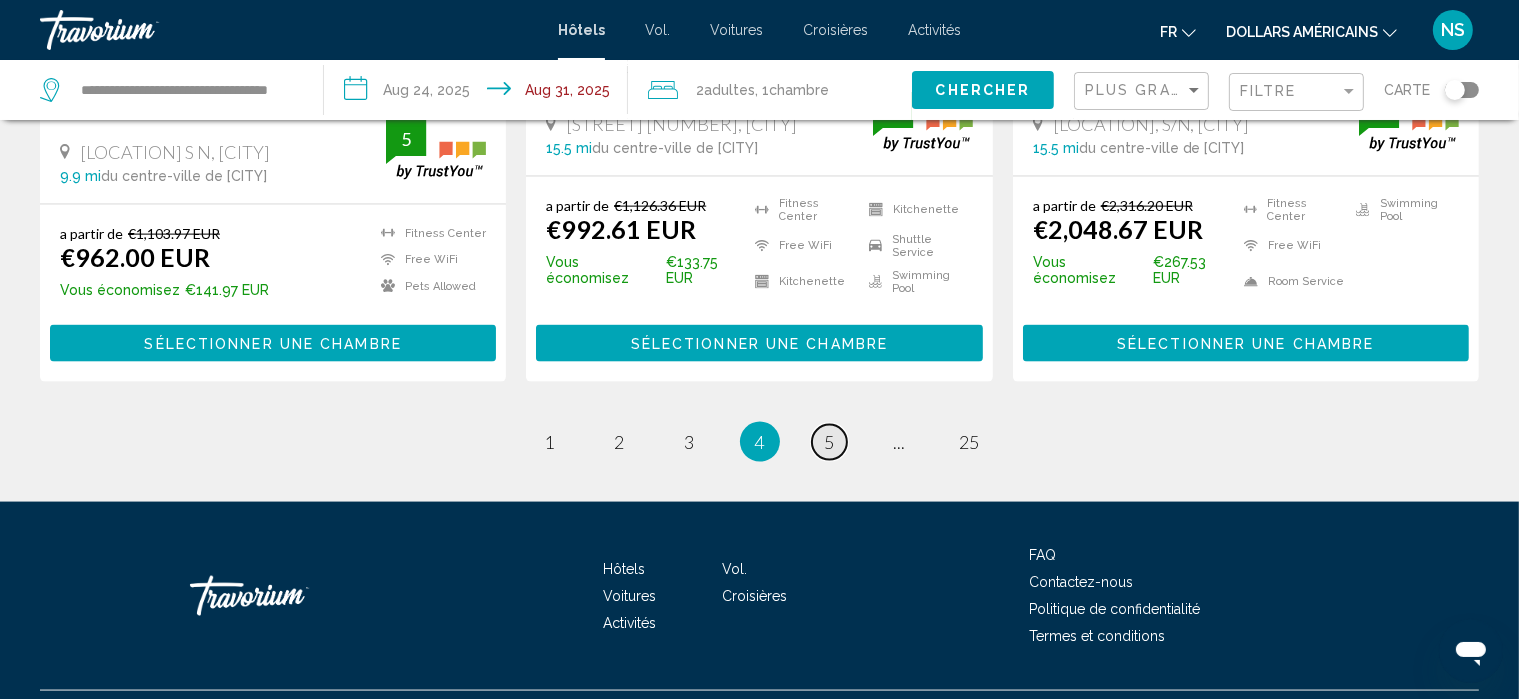 click on "5" at bounding box center [550, 442] 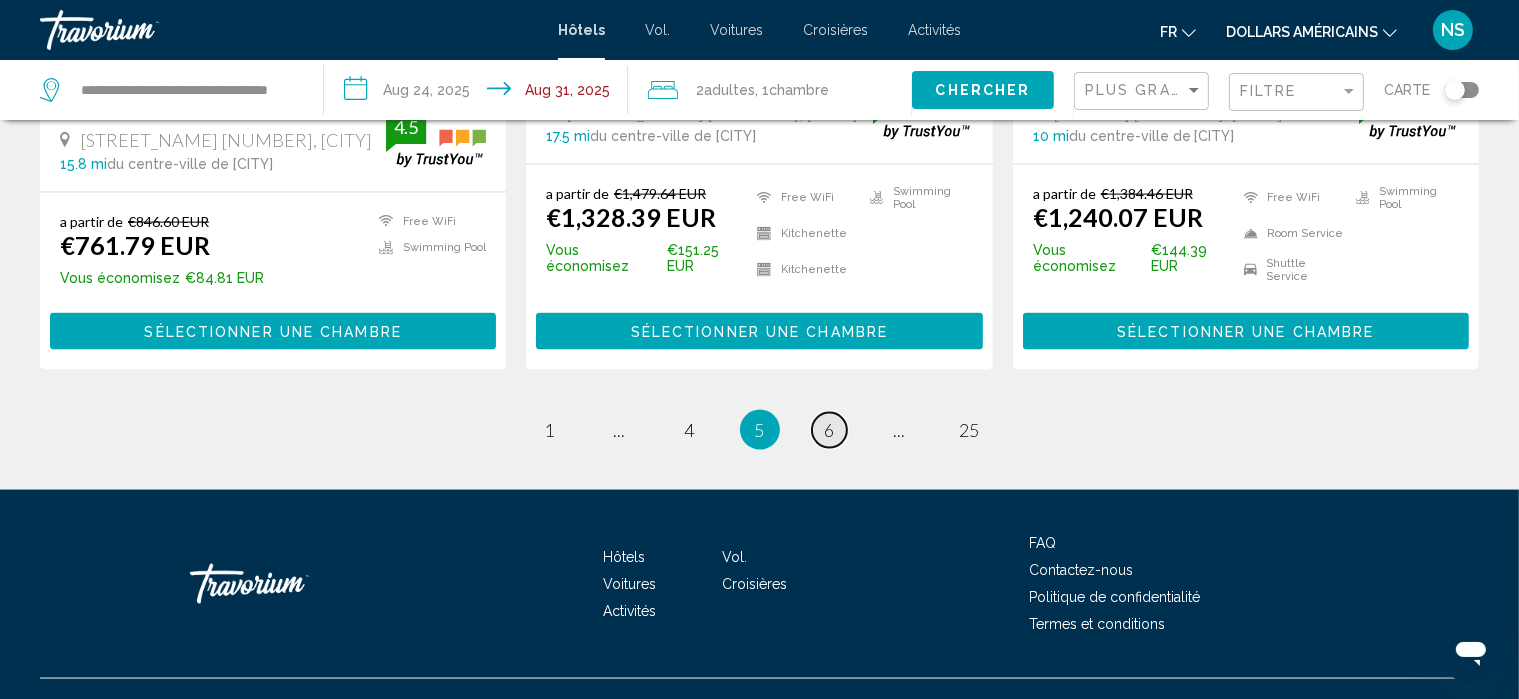 scroll, scrollTop: 2844, scrollLeft: 0, axis: vertical 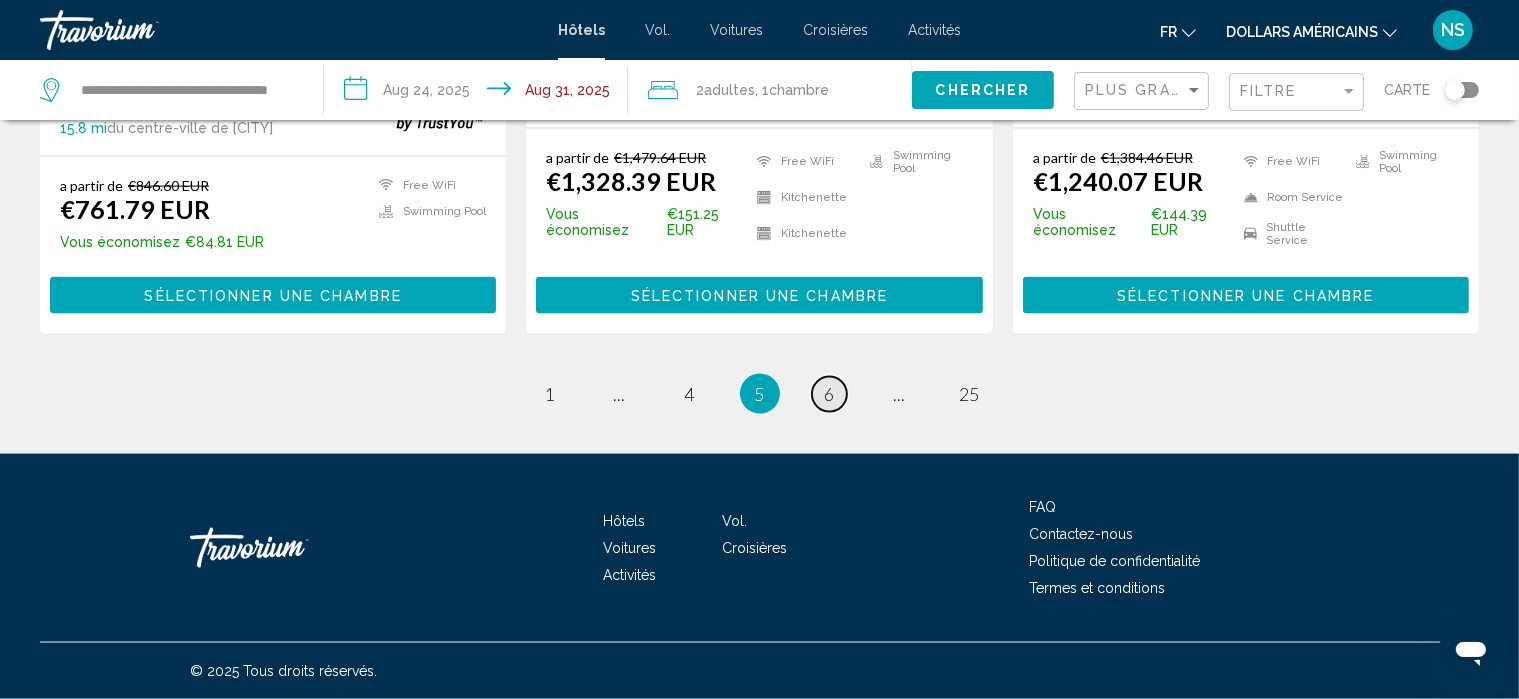 click on "6" at bounding box center (550, 394) 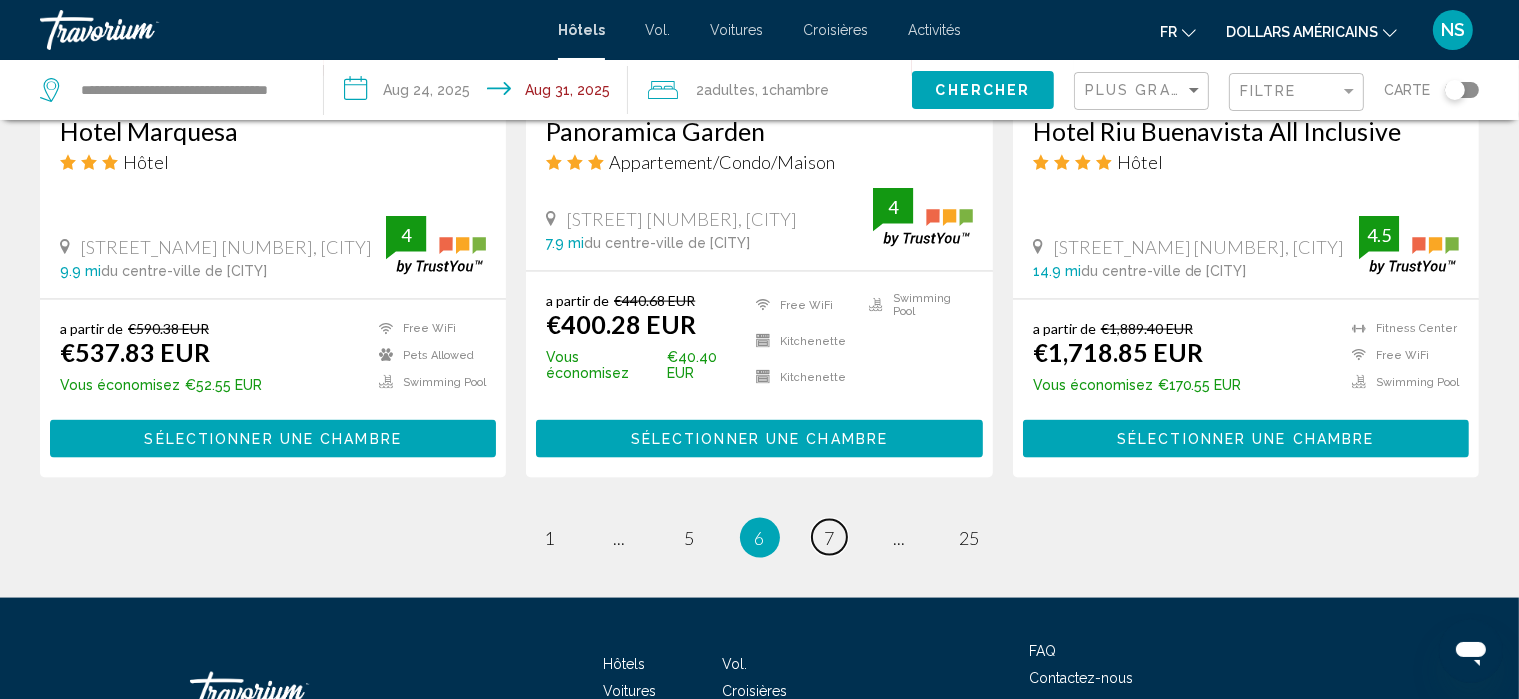 scroll, scrollTop: 2672, scrollLeft: 0, axis: vertical 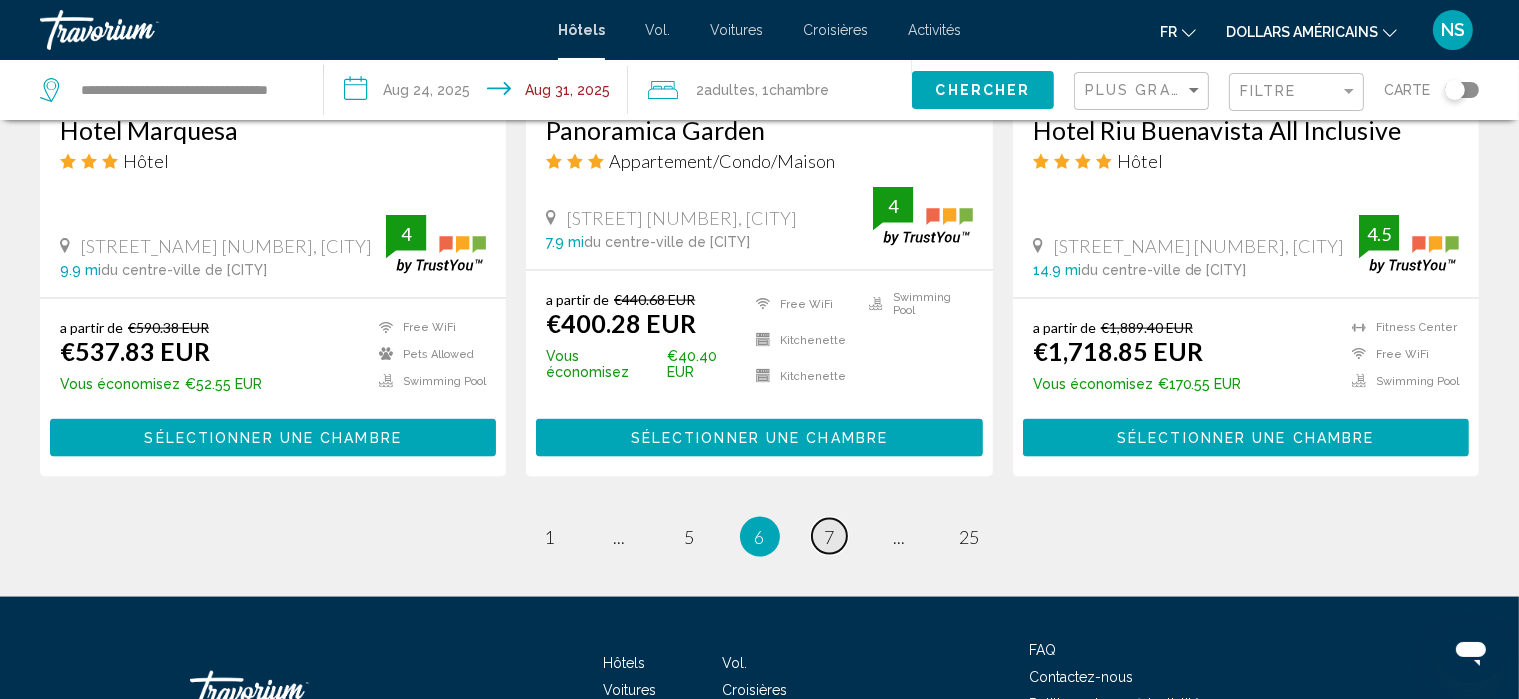 click on "7" at bounding box center [550, 537] 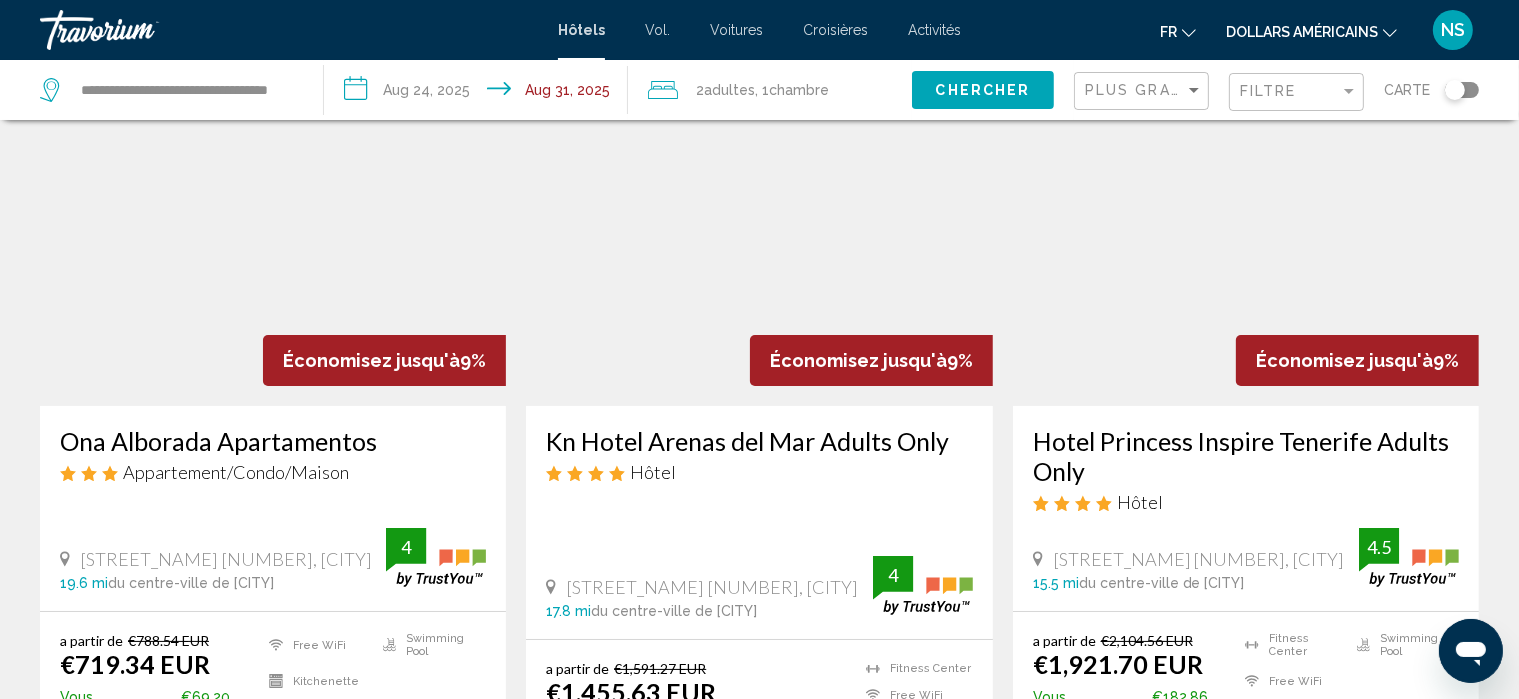 scroll, scrollTop: 112, scrollLeft: 0, axis: vertical 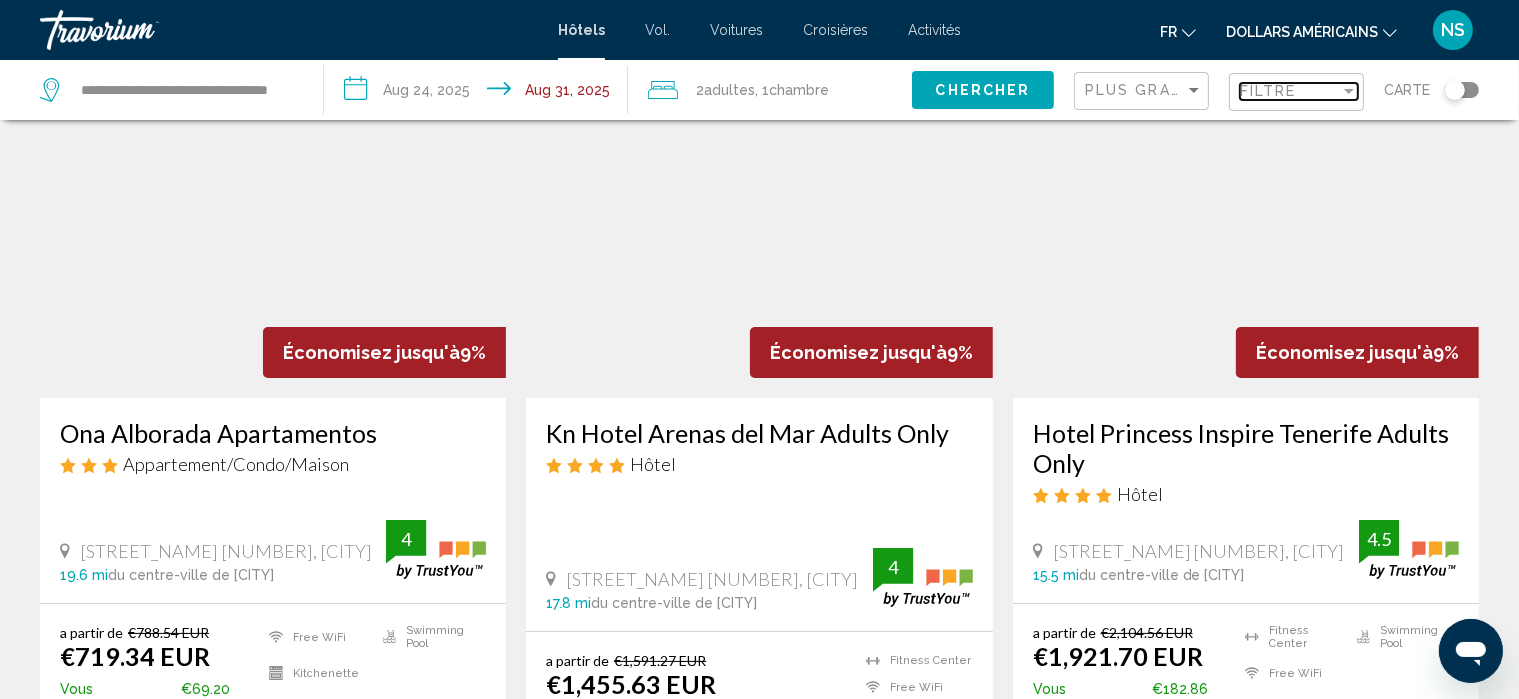 click on "Filtre" at bounding box center (1290, 91) 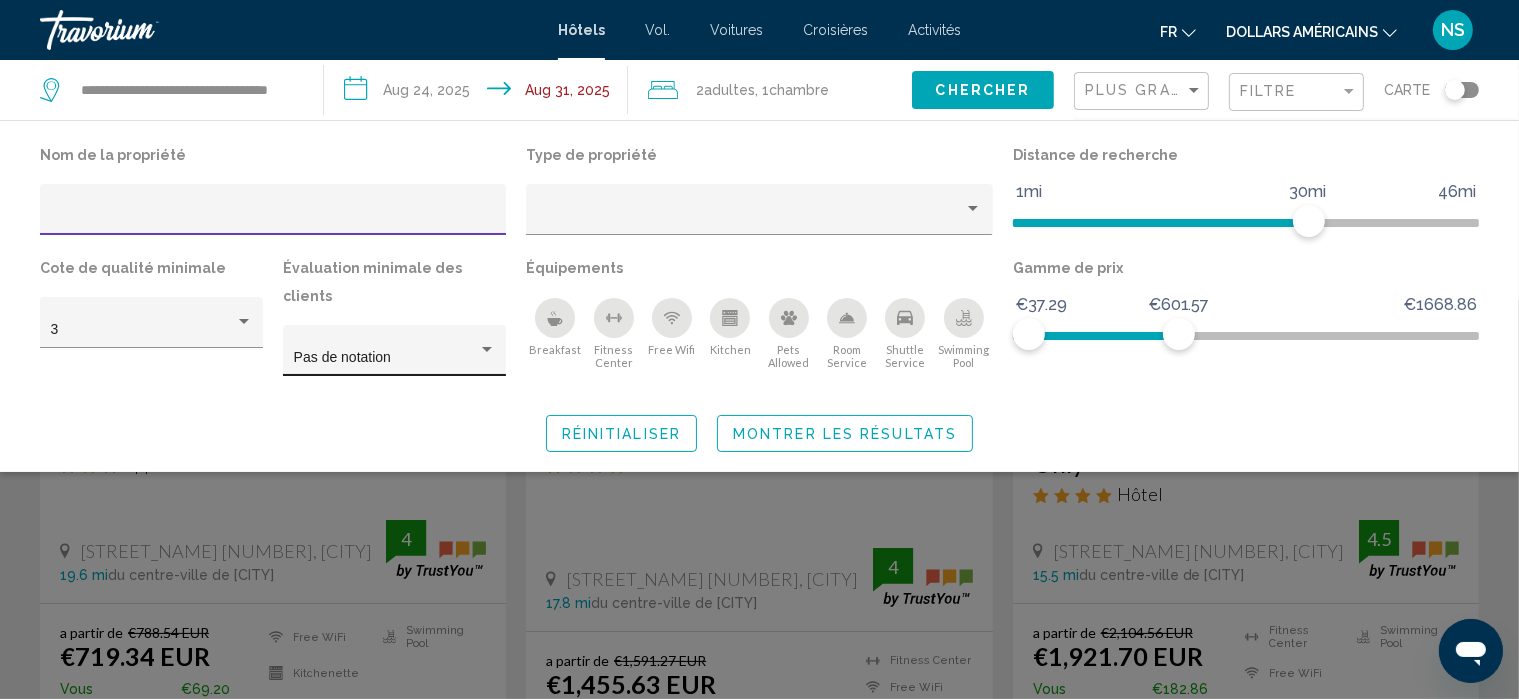 click at bounding box center [487, 349] 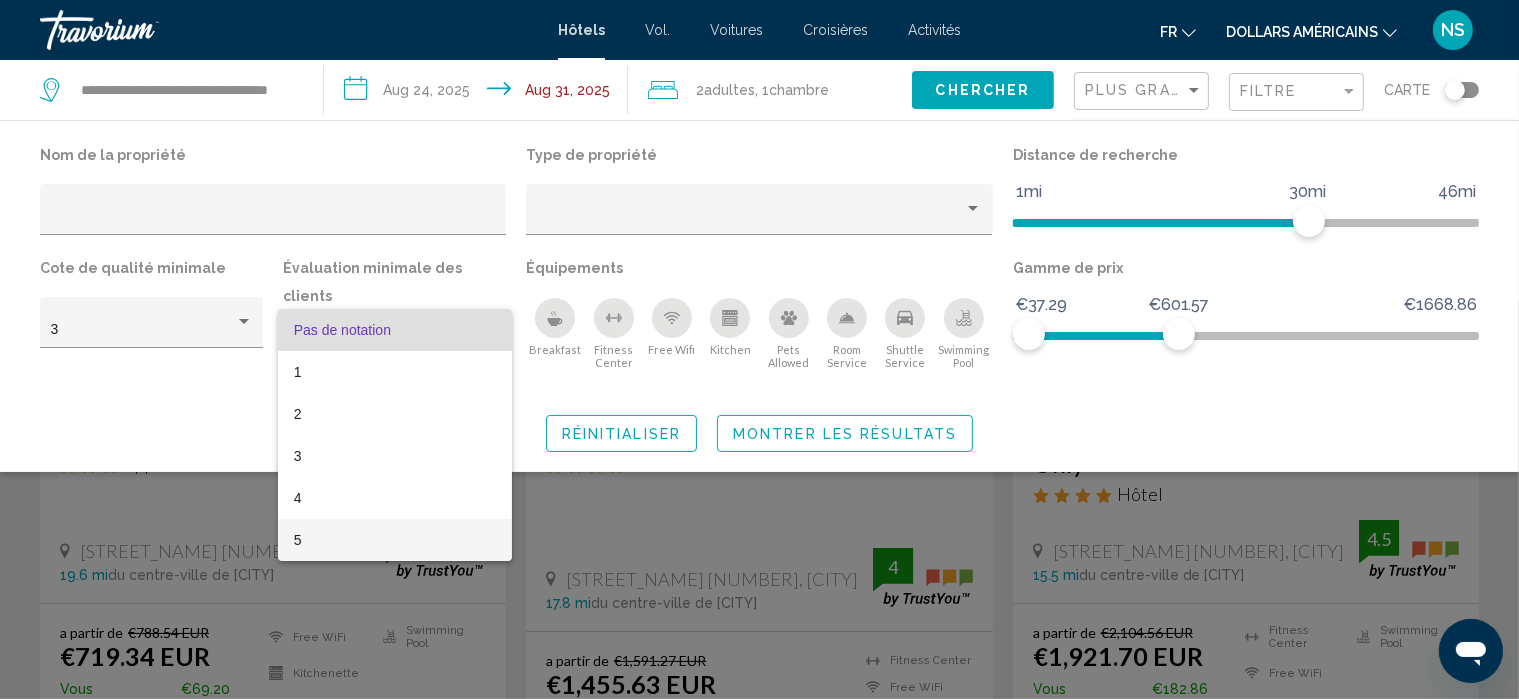 click on "5" at bounding box center (395, 540) 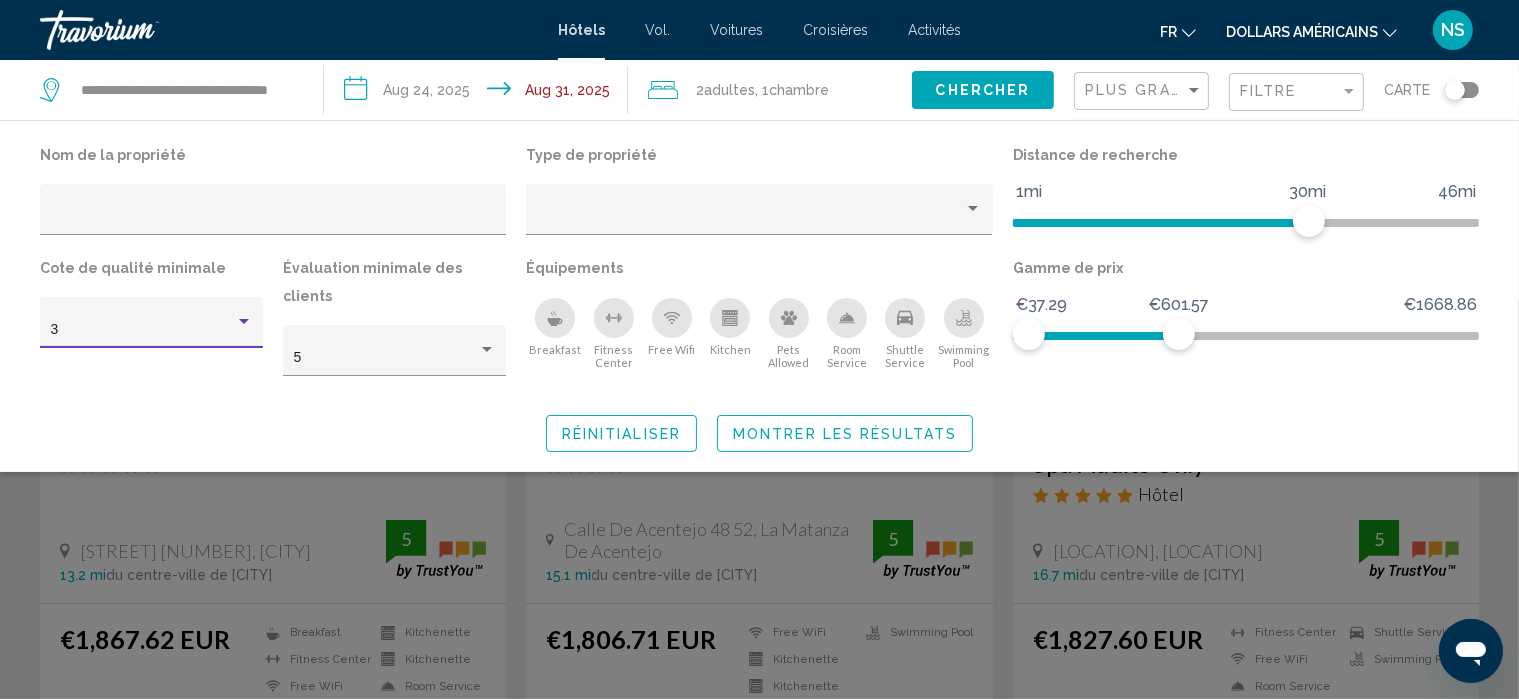 click at bounding box center (244, 321) 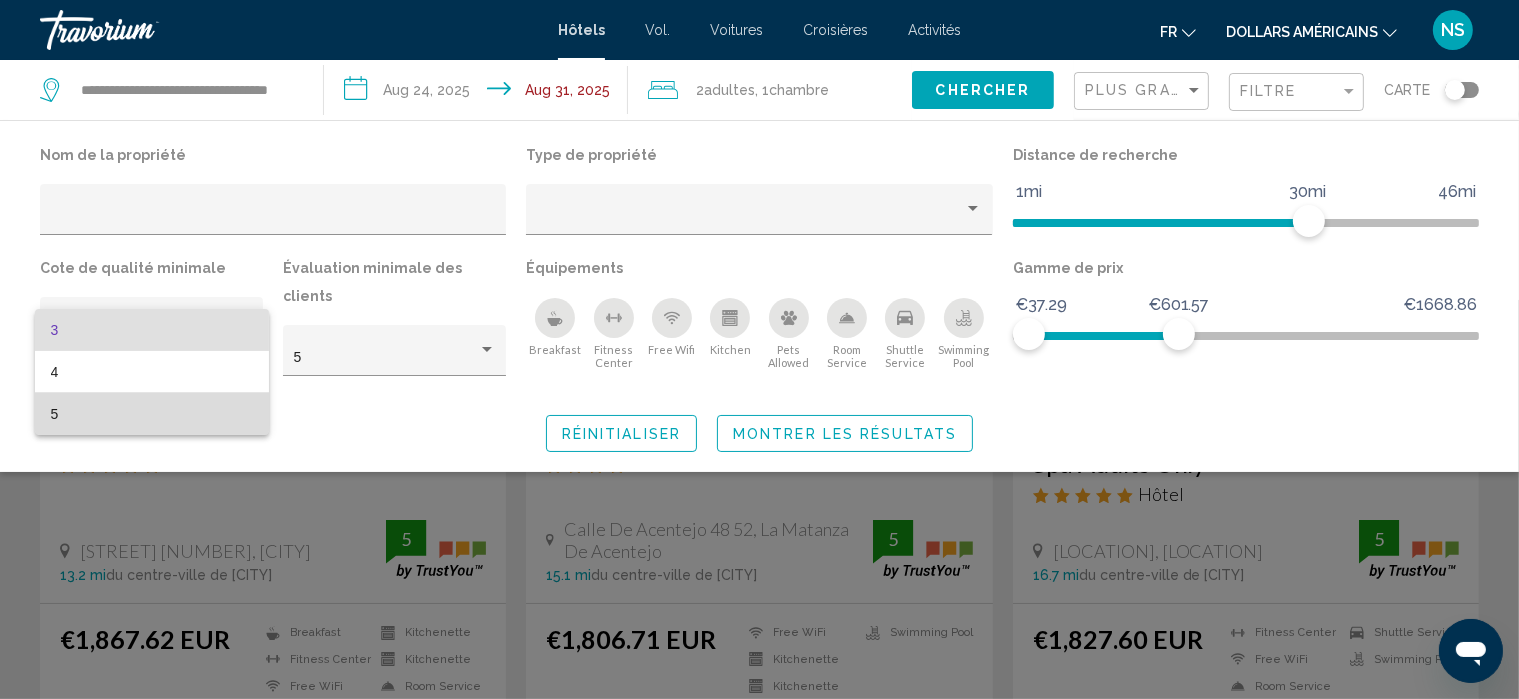 click on "5" at bounding box center (152, 414) 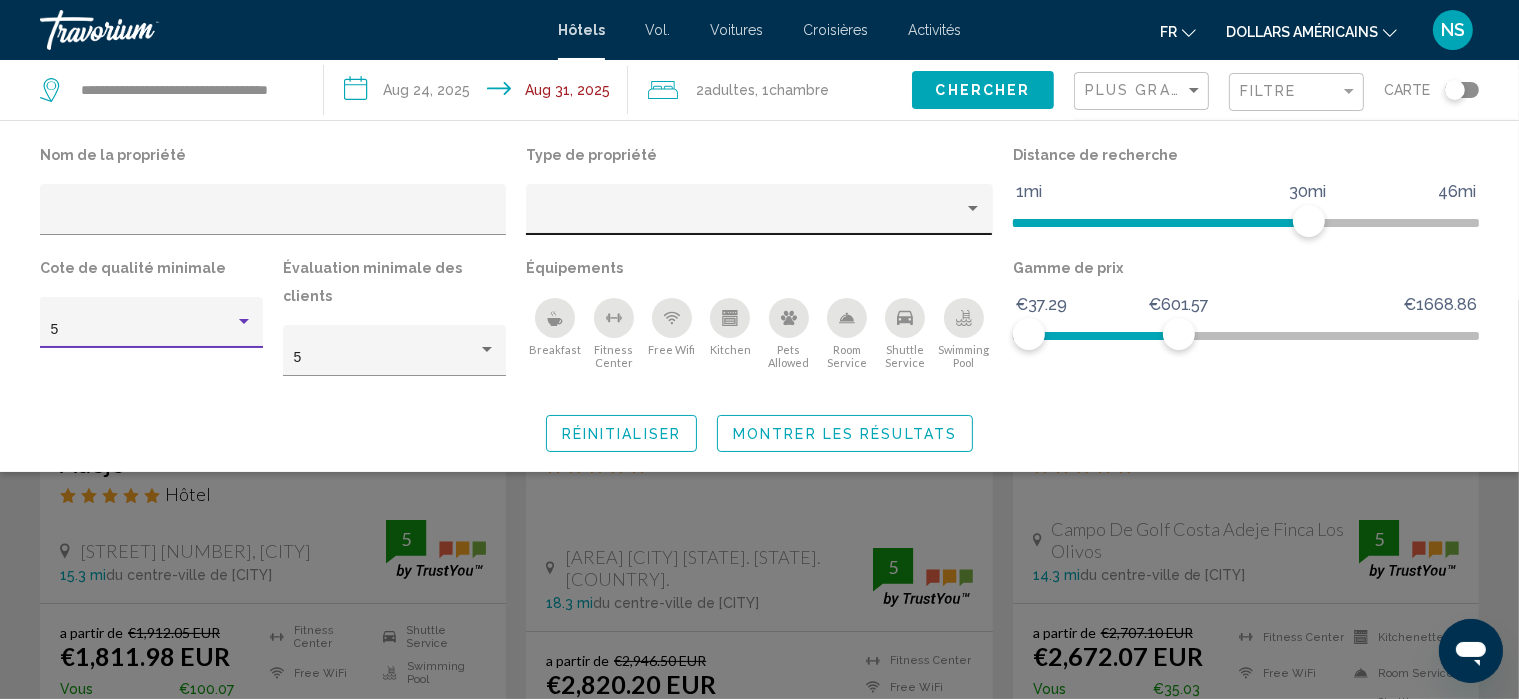 click at bounding box center [973, 209] 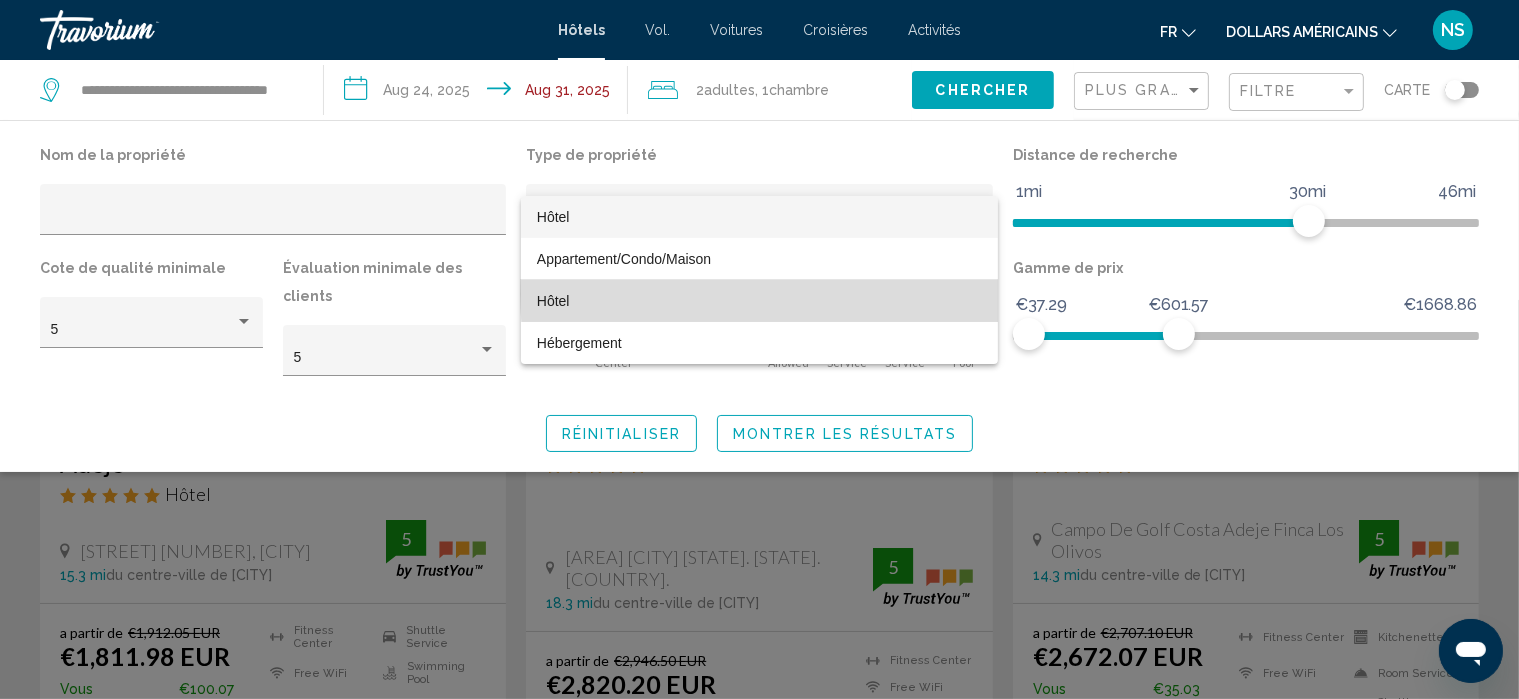 click on "Hôtel" at bounding box center [759, 301] 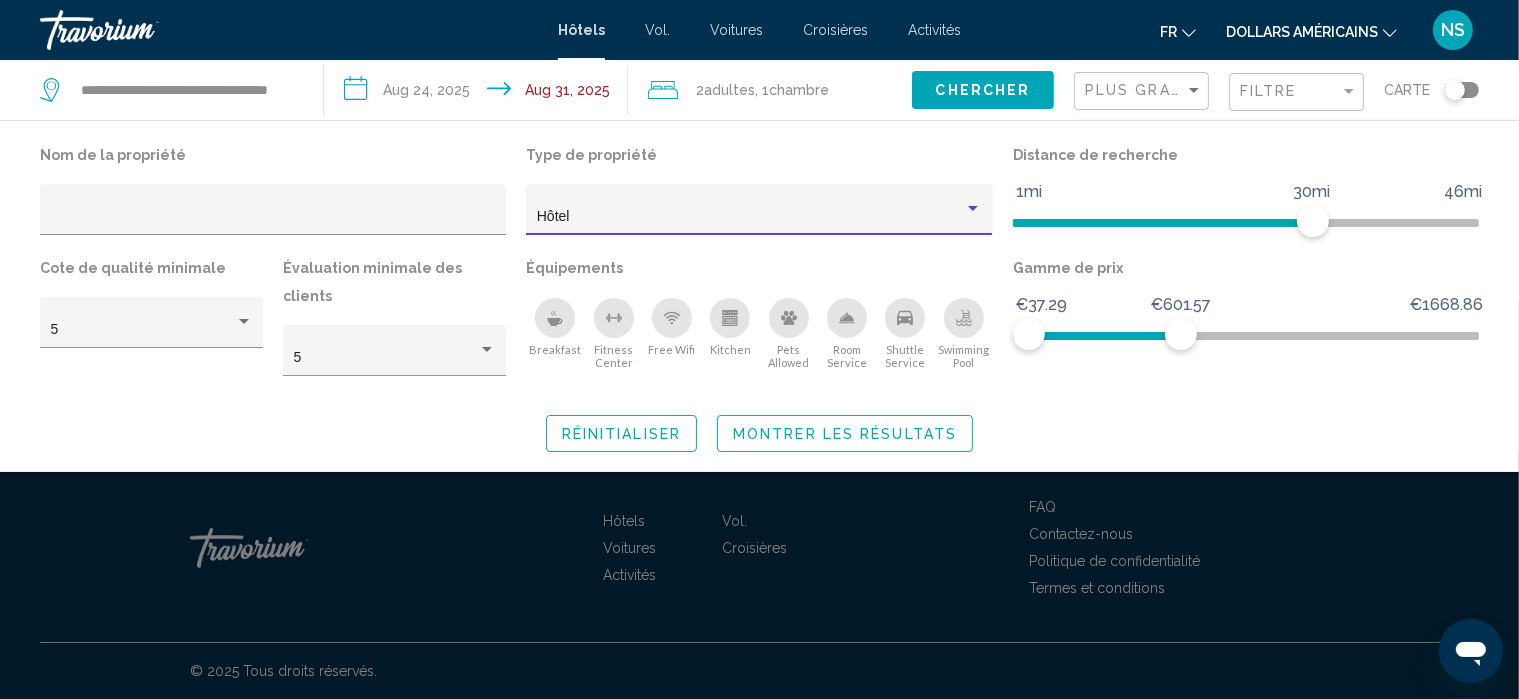 scroll, scrollTop: 0, scrollLeft: 0, axis: both 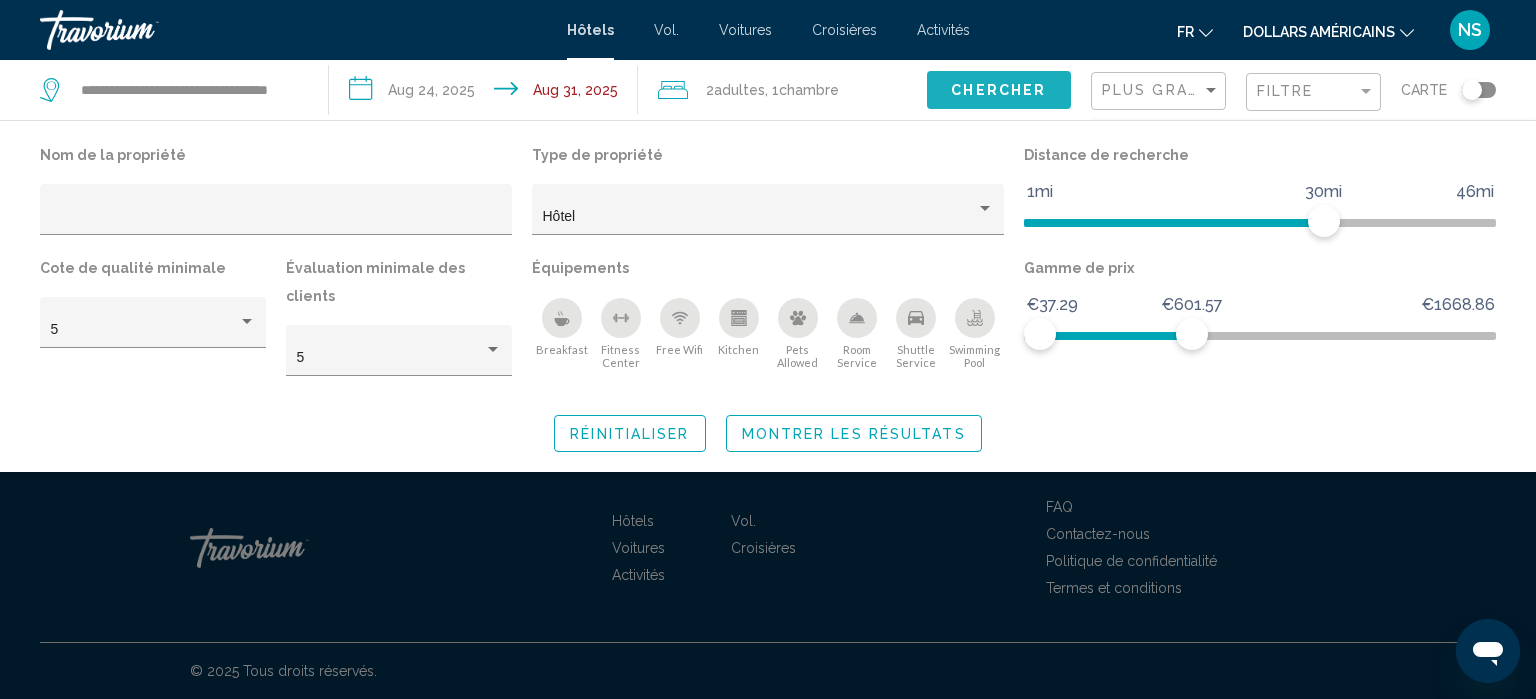 click on "Chercher" at bounding box center (998, 91) 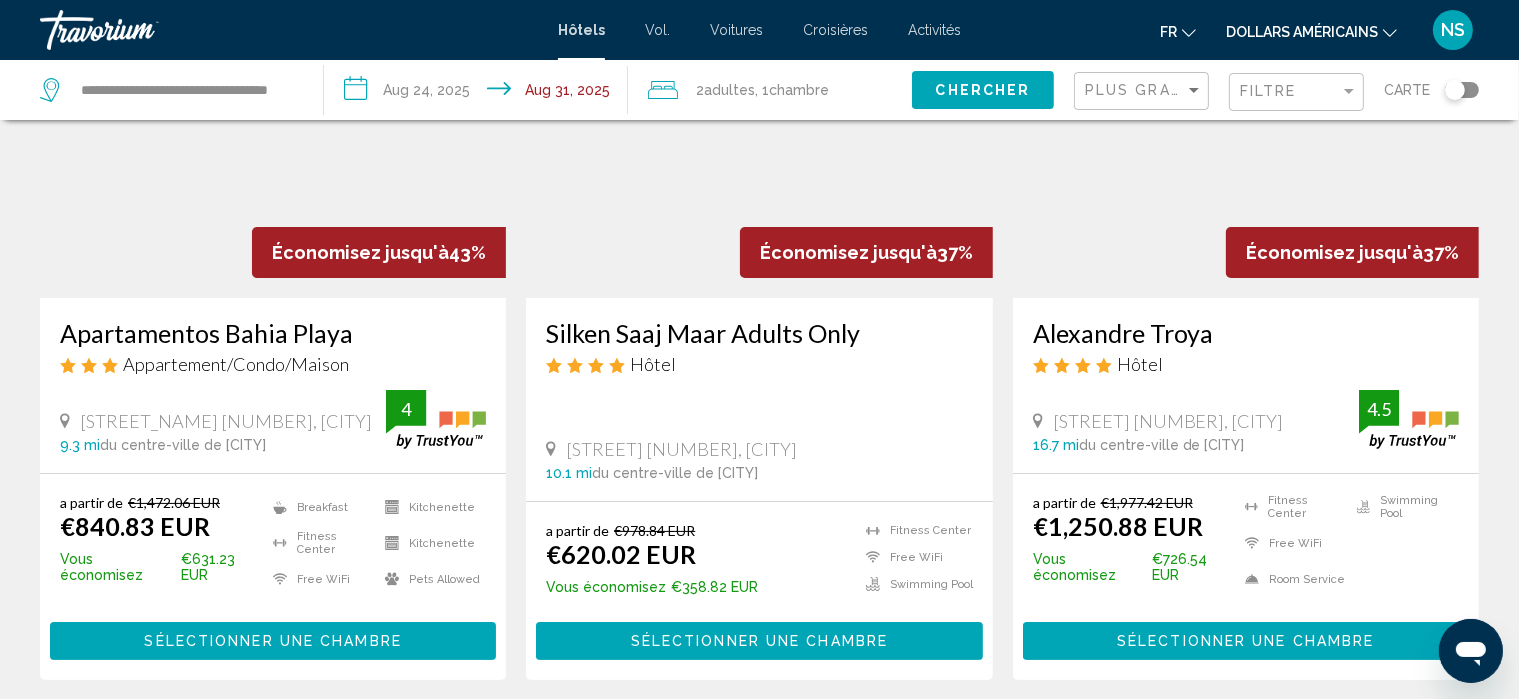 scroll, scrollTop: 208, scrollLeft: 0, axis: vertical 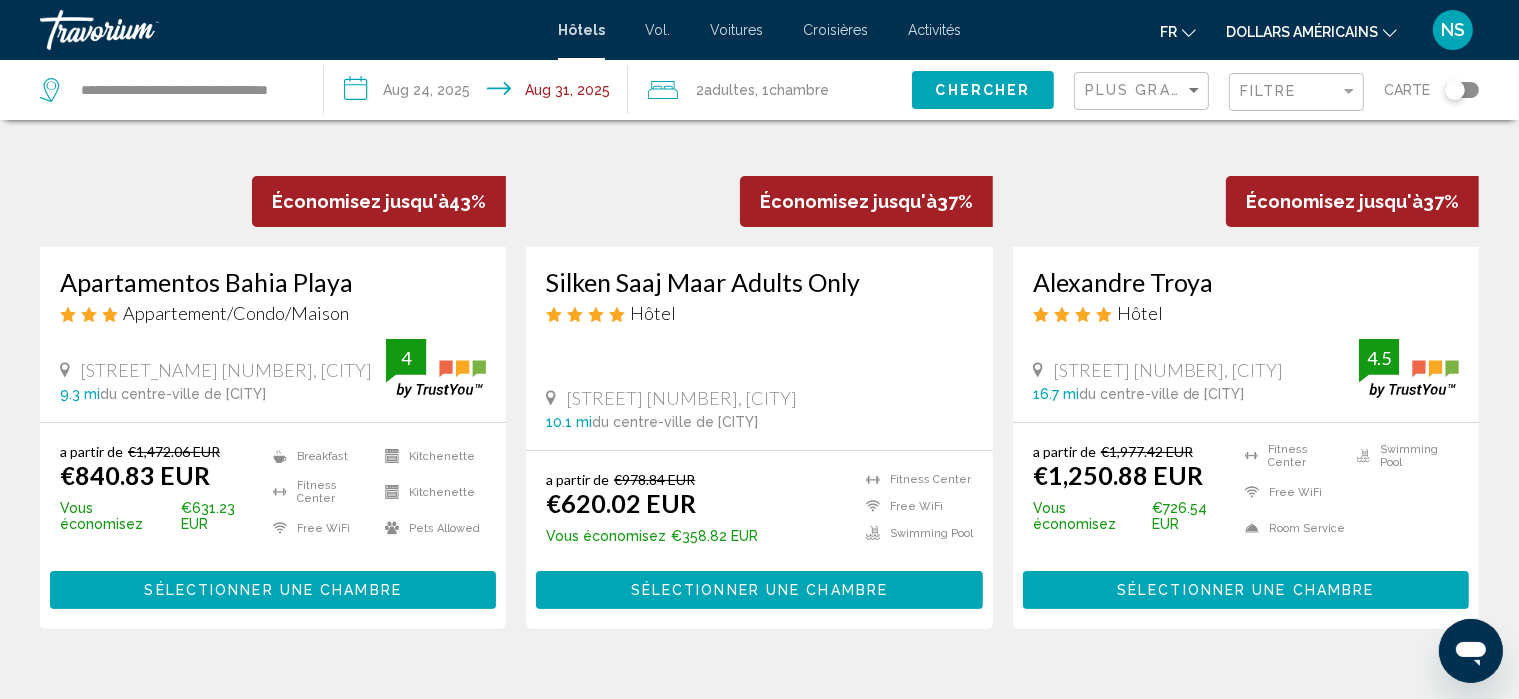 click on "Silken Saaj Maar Adults Only" at bounding box center (759, 282) 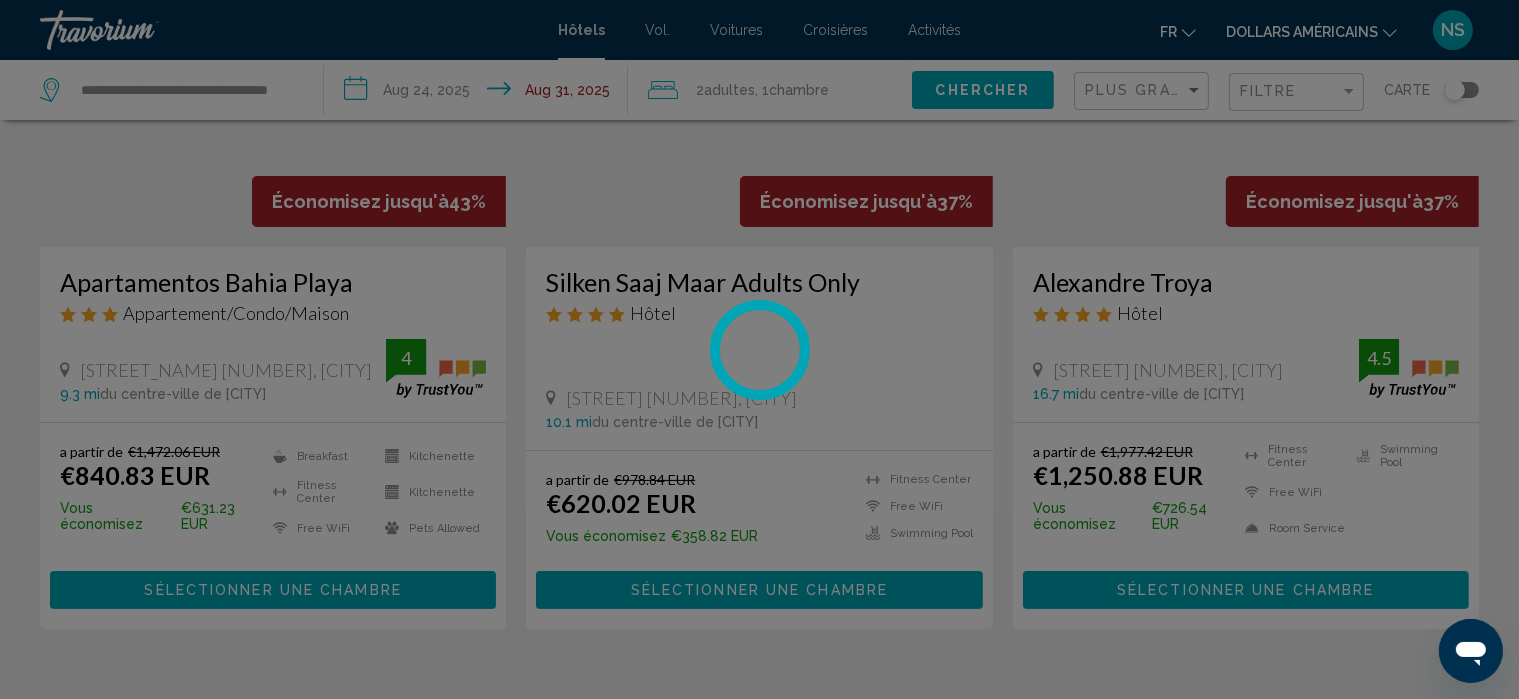 click at bounding box center [759, 349] 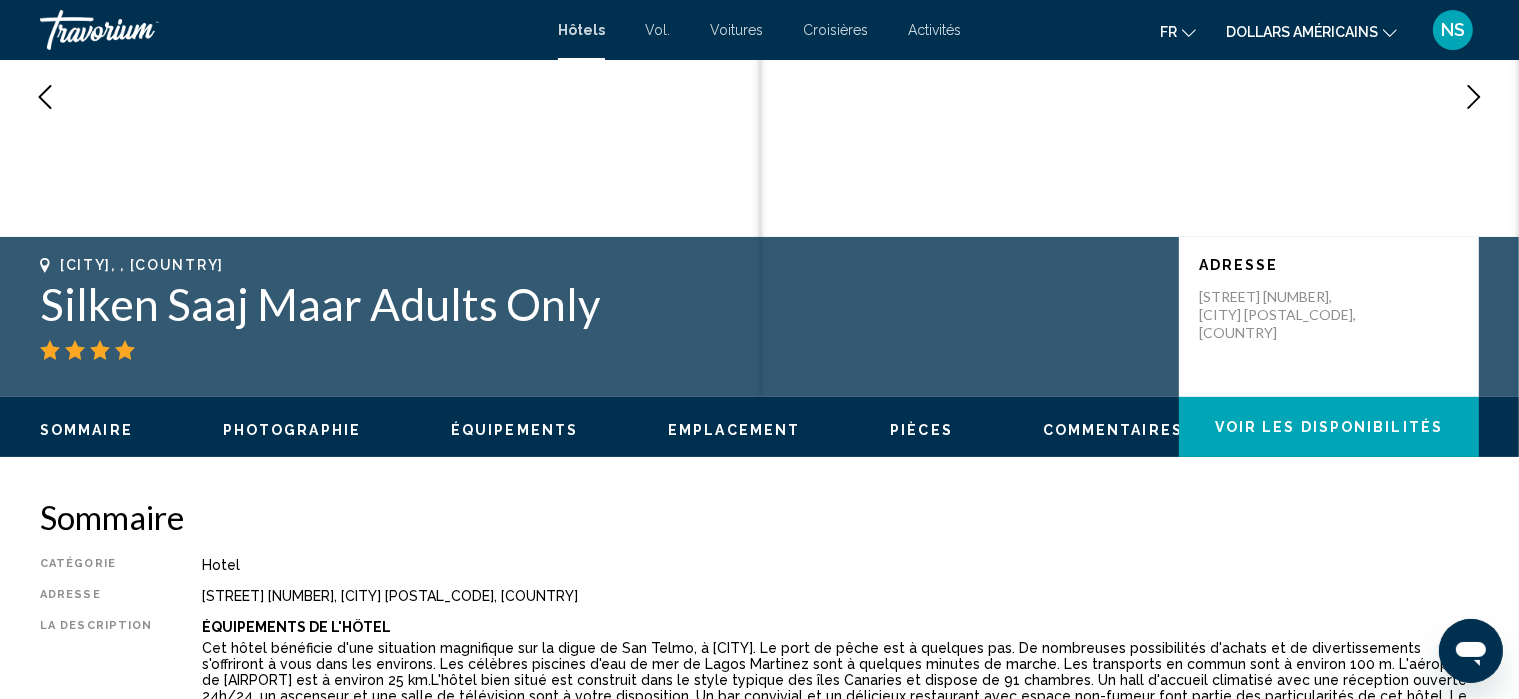 scroll, scrollTop: 9, scrollLeft: 0, axis: vertical 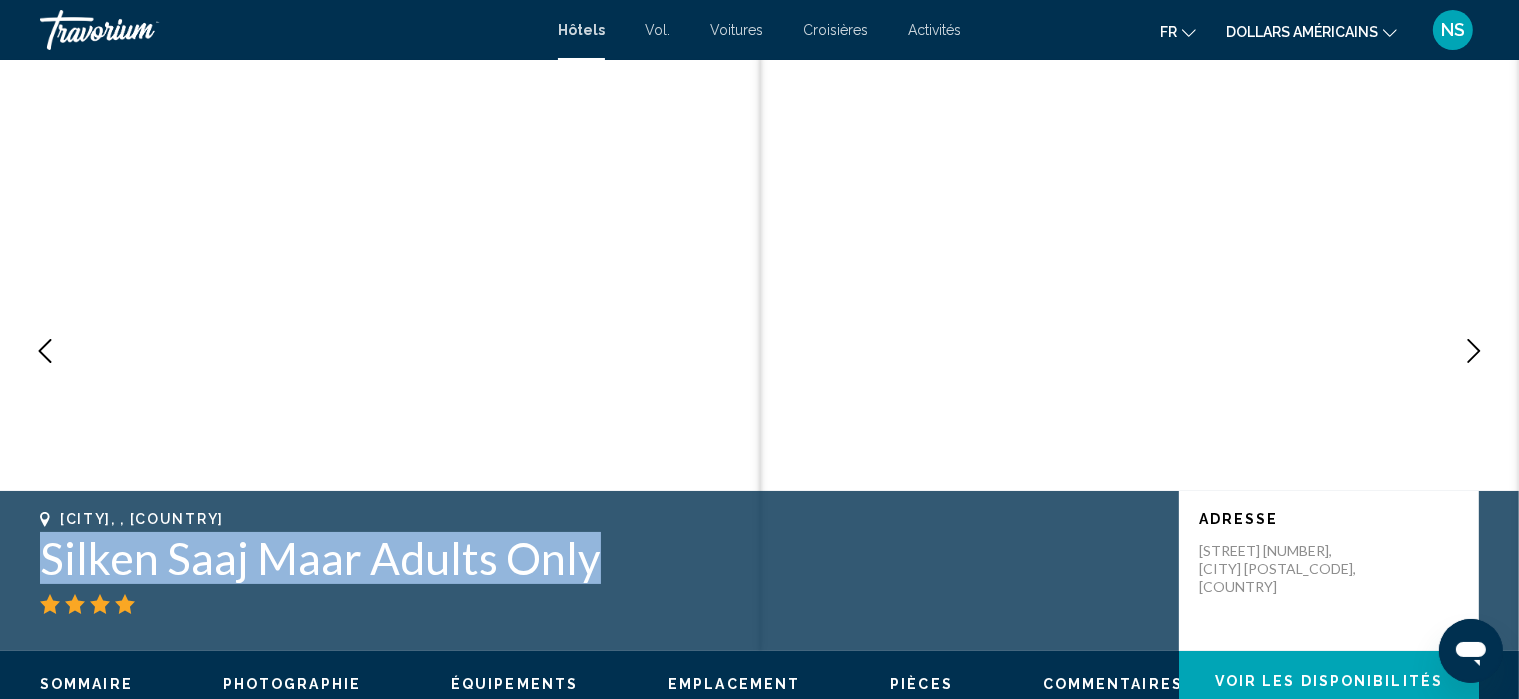 drag, startPoint x: 41, startPoint y: 550, endPoint x: 584, endPoint y: 564, distance: 543.1804 